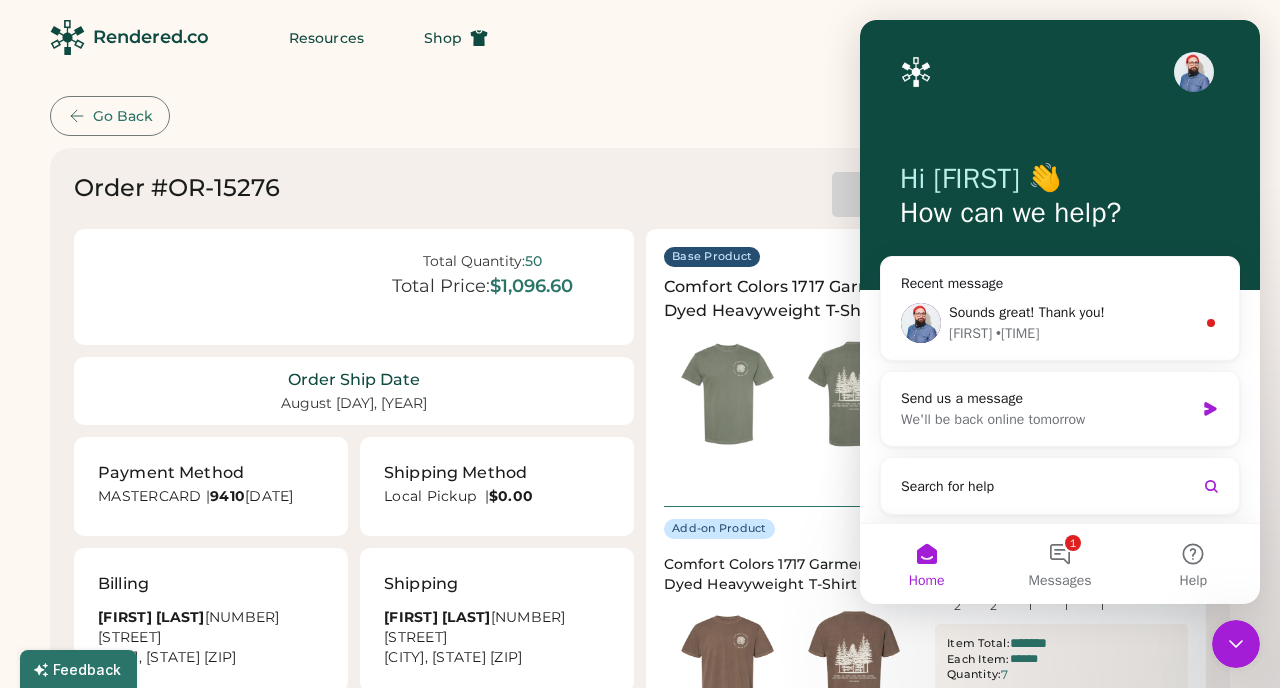 scroll, scrollTop: 0, scrollLeft: 0, axis: both 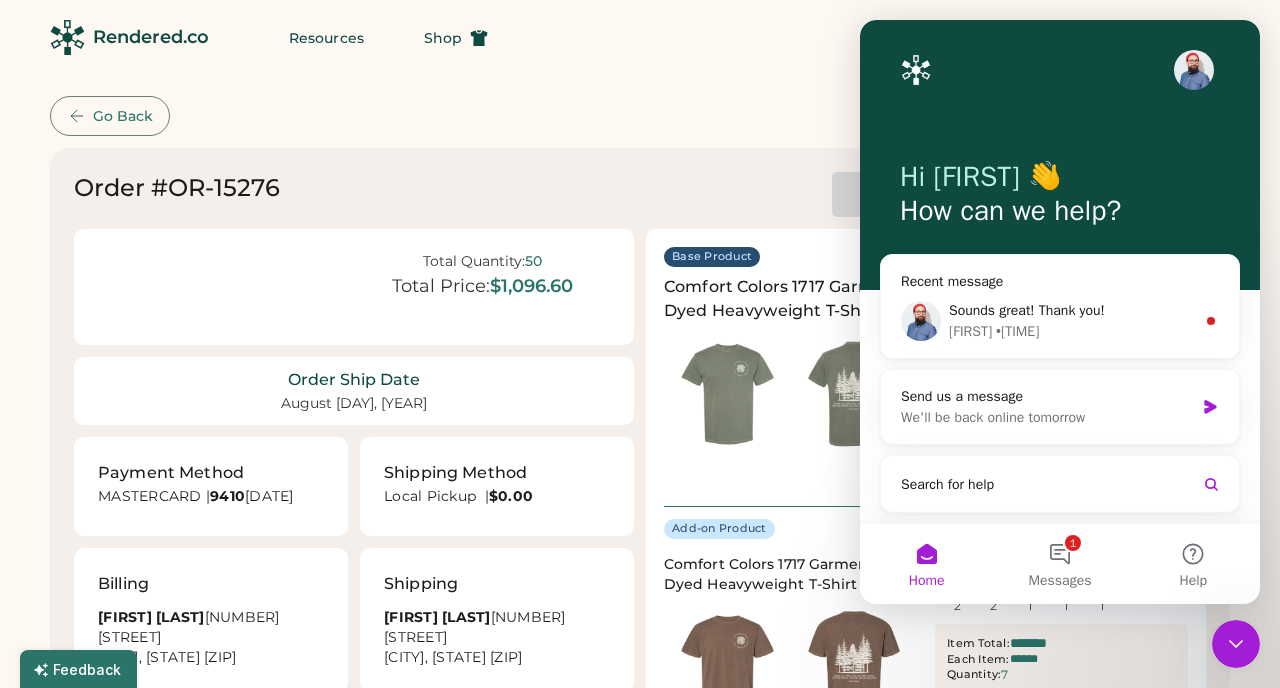 click on "Unpaid Under Review" at bounding box center [926, 194] 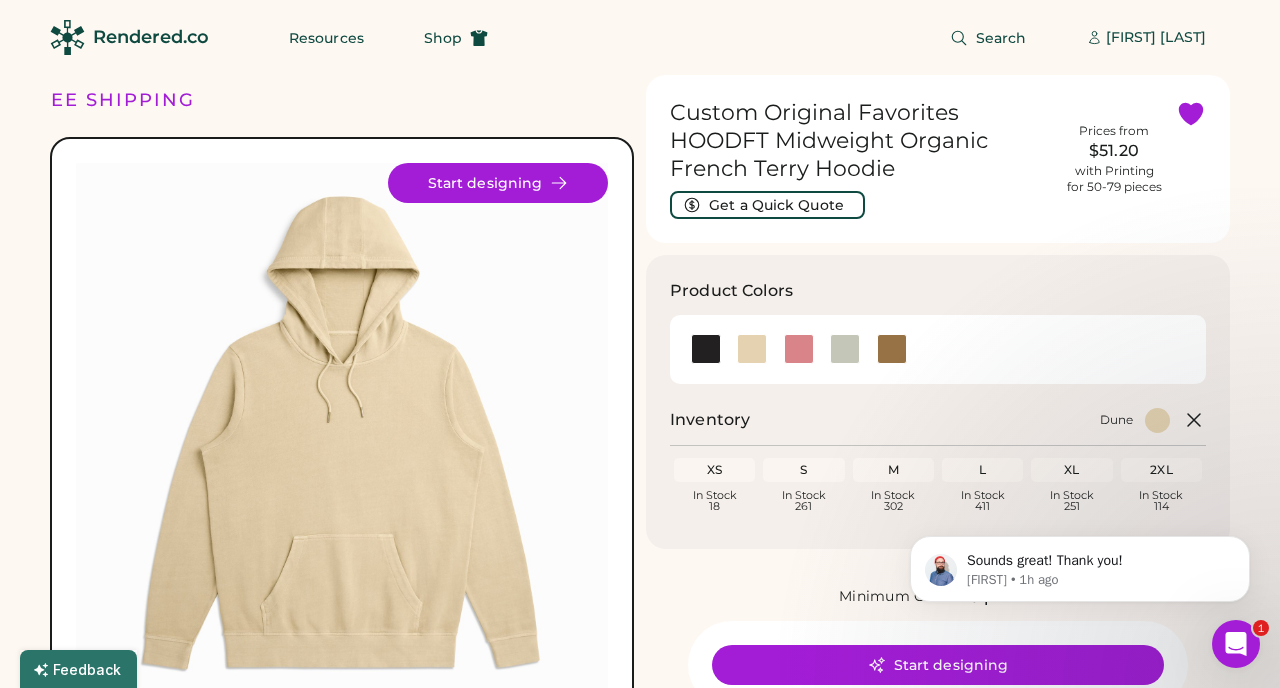 scroll, scrollTop: 0, scrollLeft: 0, axis: both 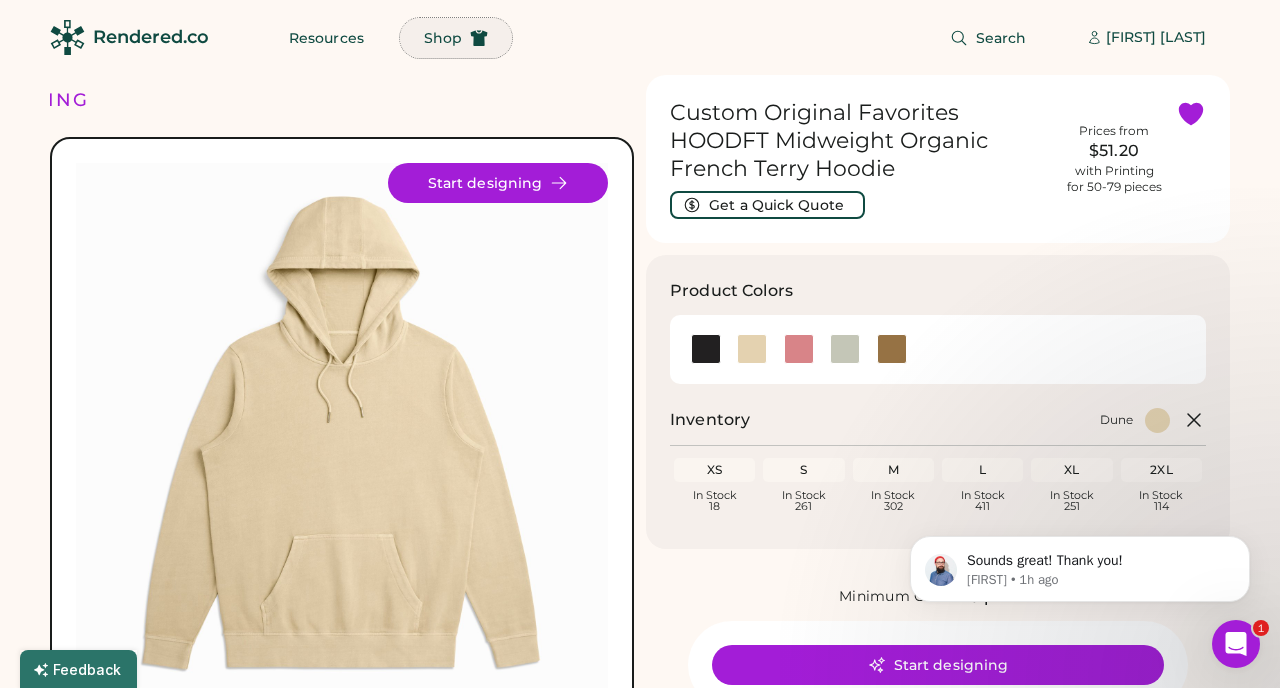 click on "Shop" at bounding box center (443, 38) 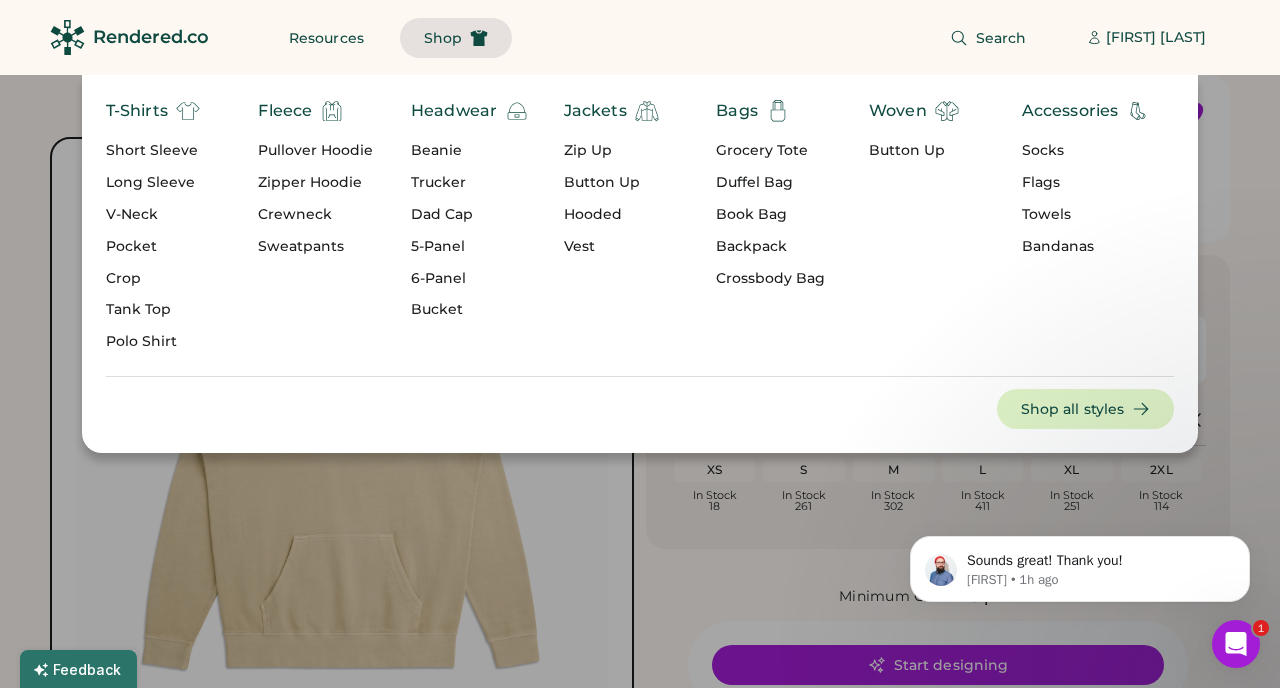 click on "Pullover Hoodie" at bounding box center [315, 151] 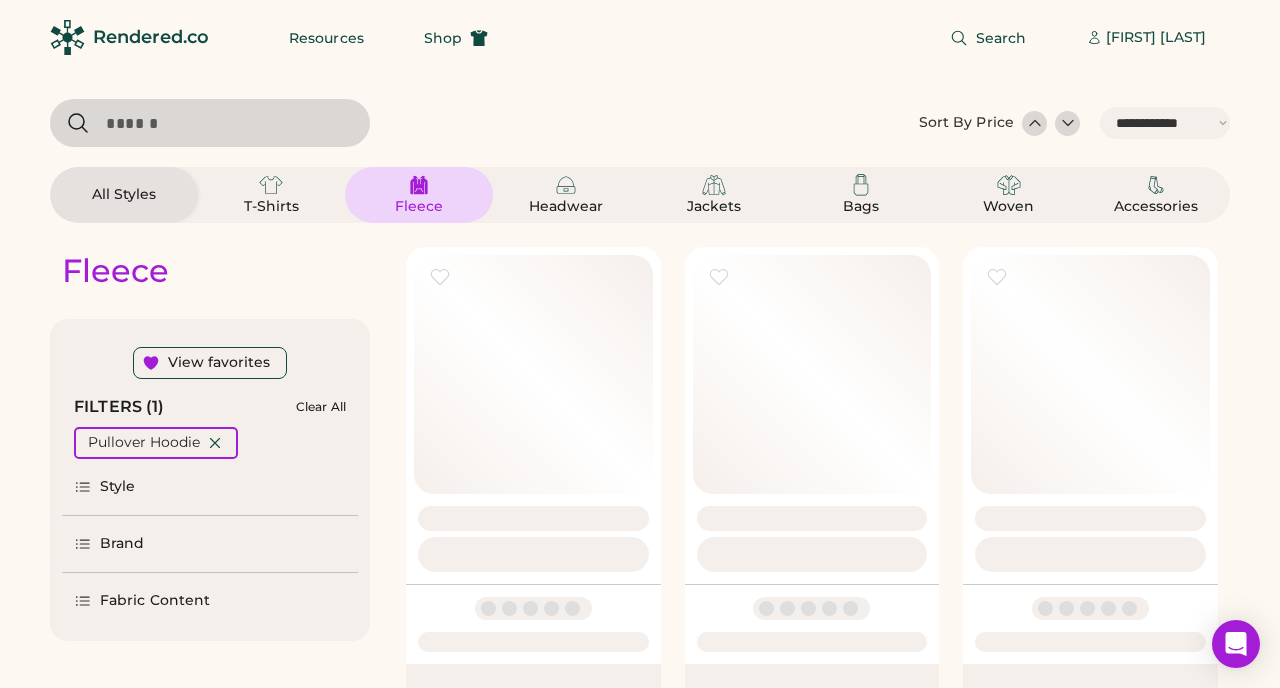 select on "*****" 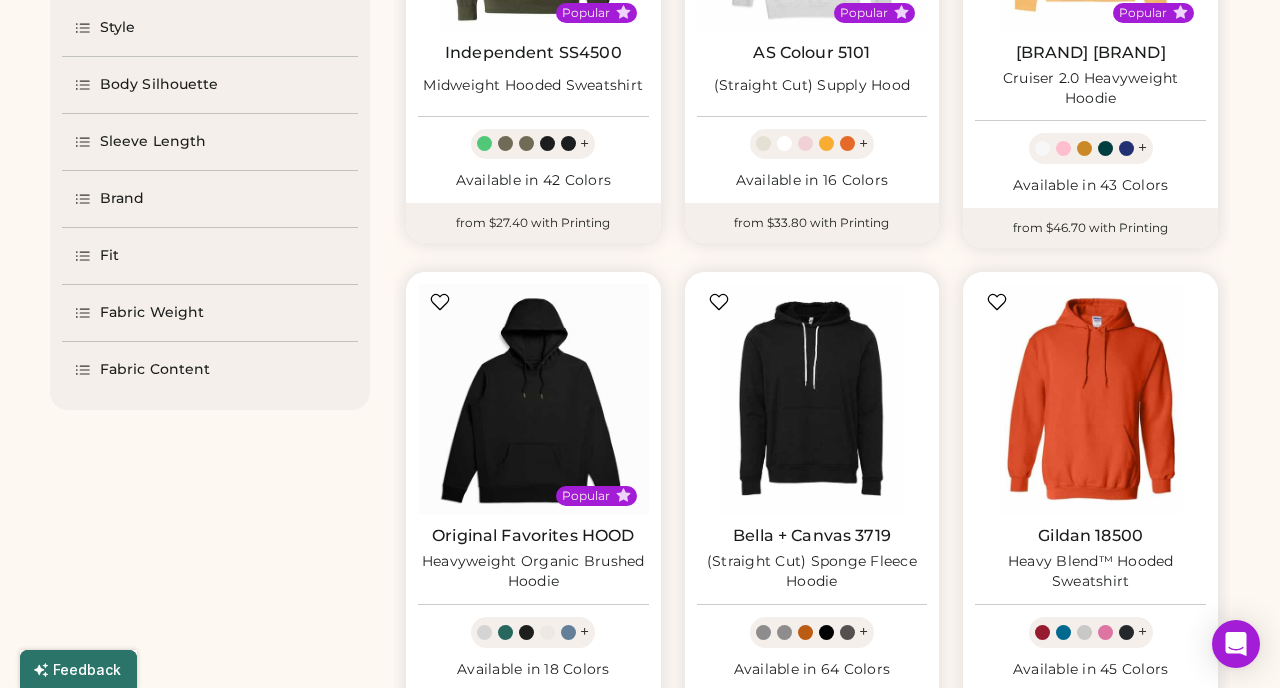 scroll, scrollTop: 0, scrollLeft: 0, axis: both 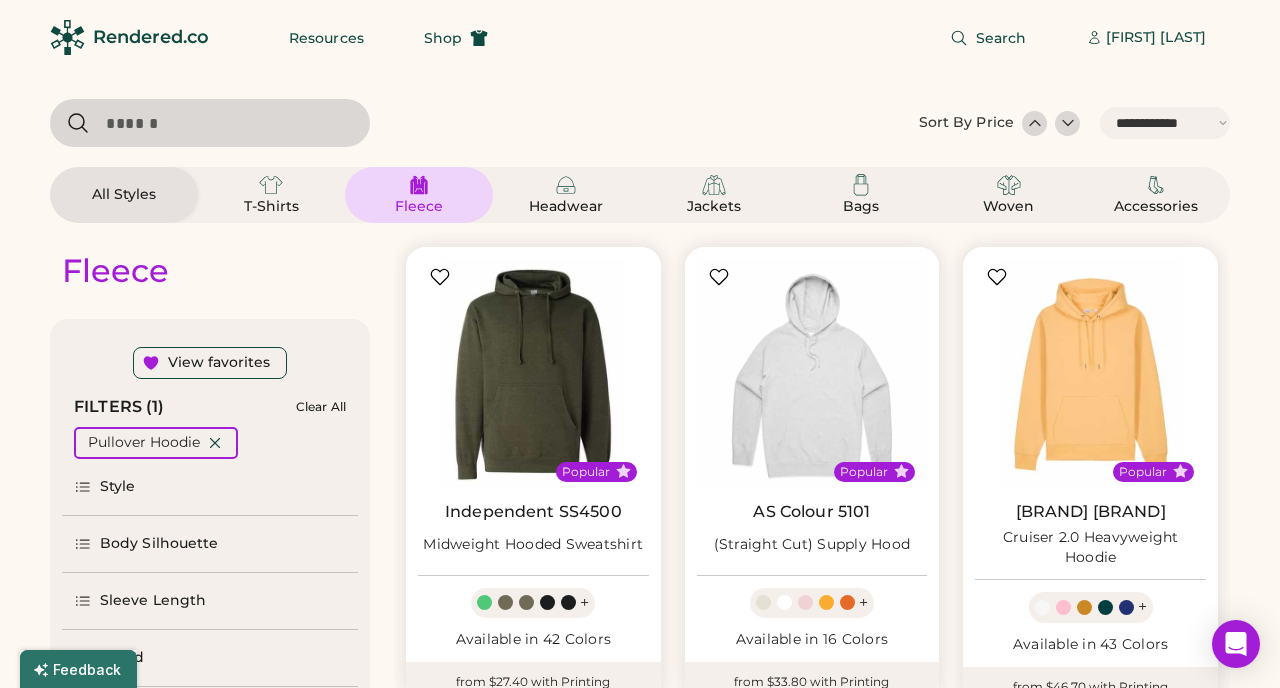 click at bounding box center (210, 123) 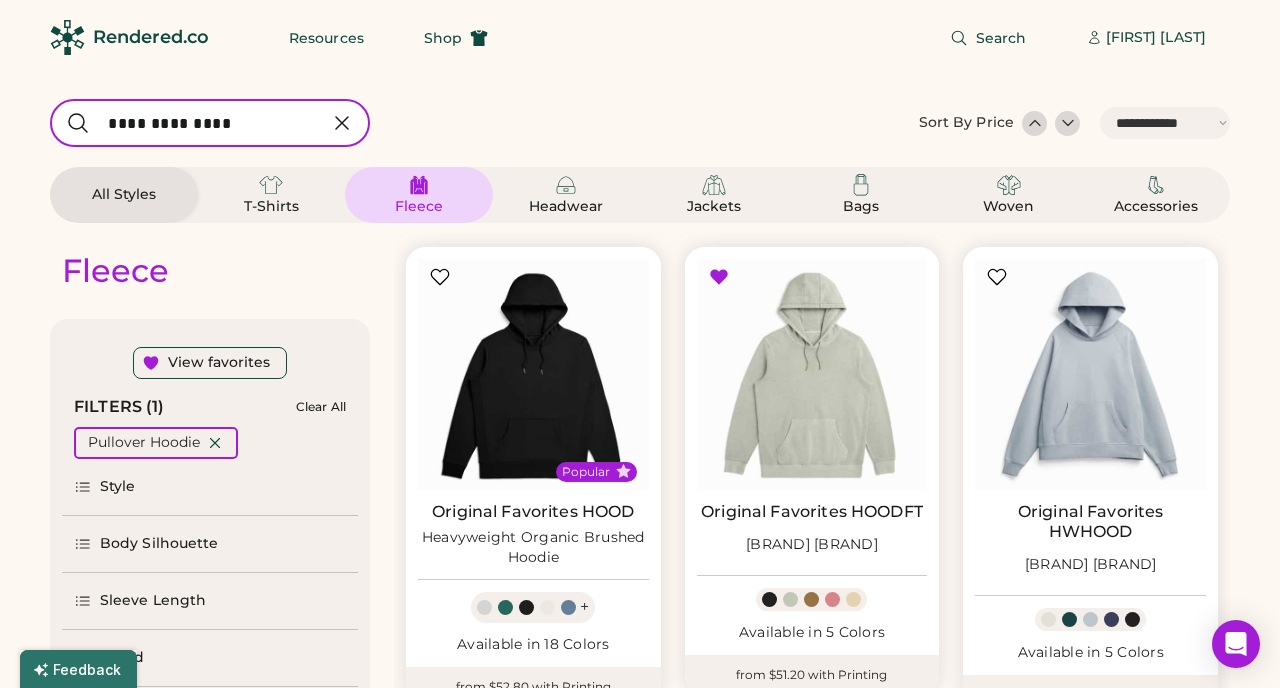 type on "**********" 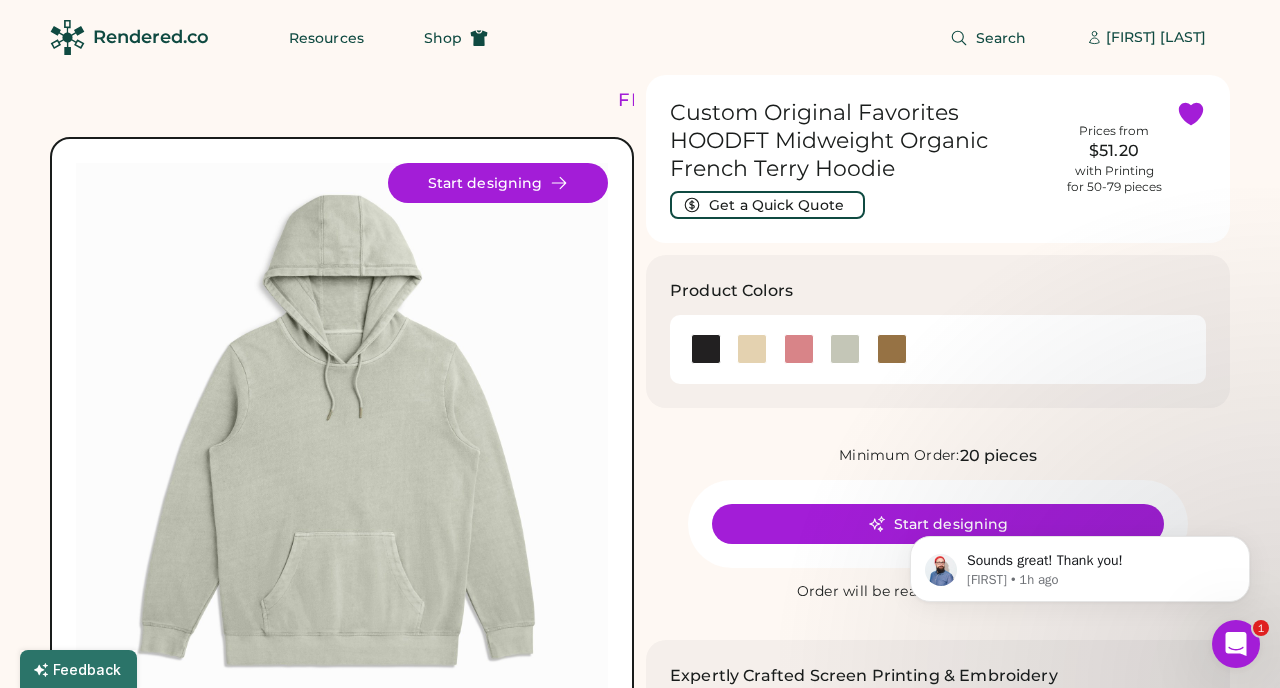 scroll, scrollTop: 0, scrollLeft: 0, axis: both 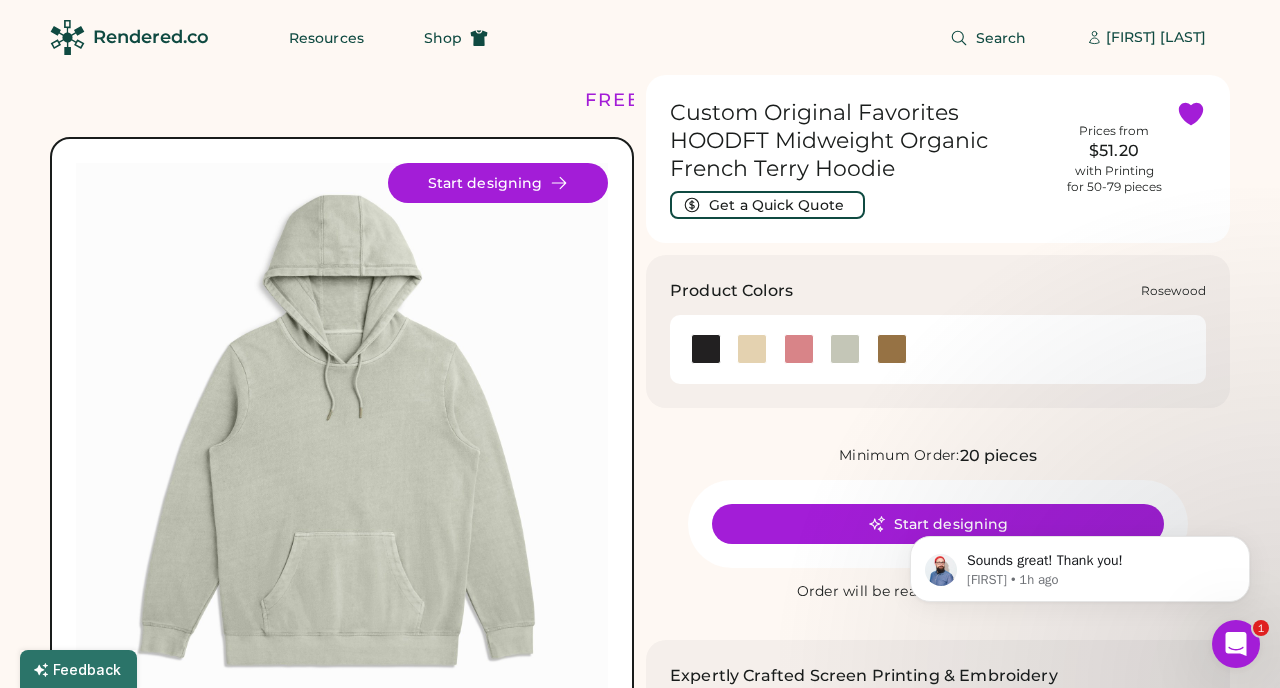 click at bounding box center [798, 349] 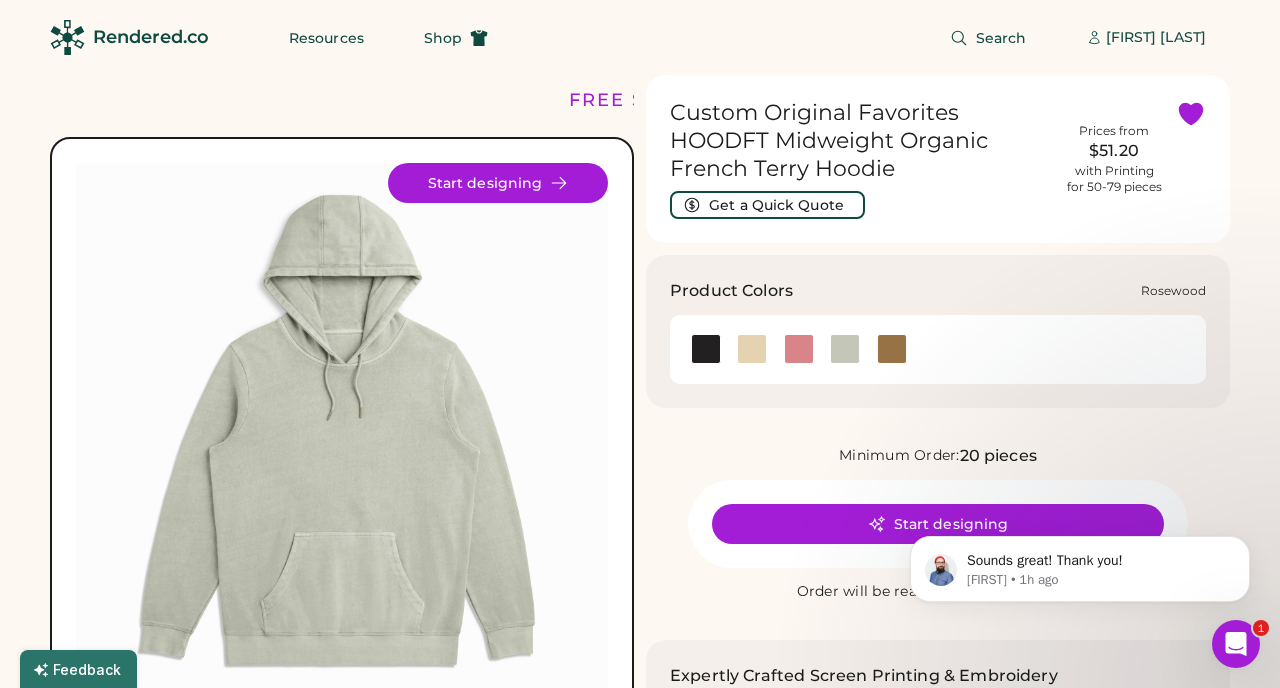 click at bounding box center [799, 349] 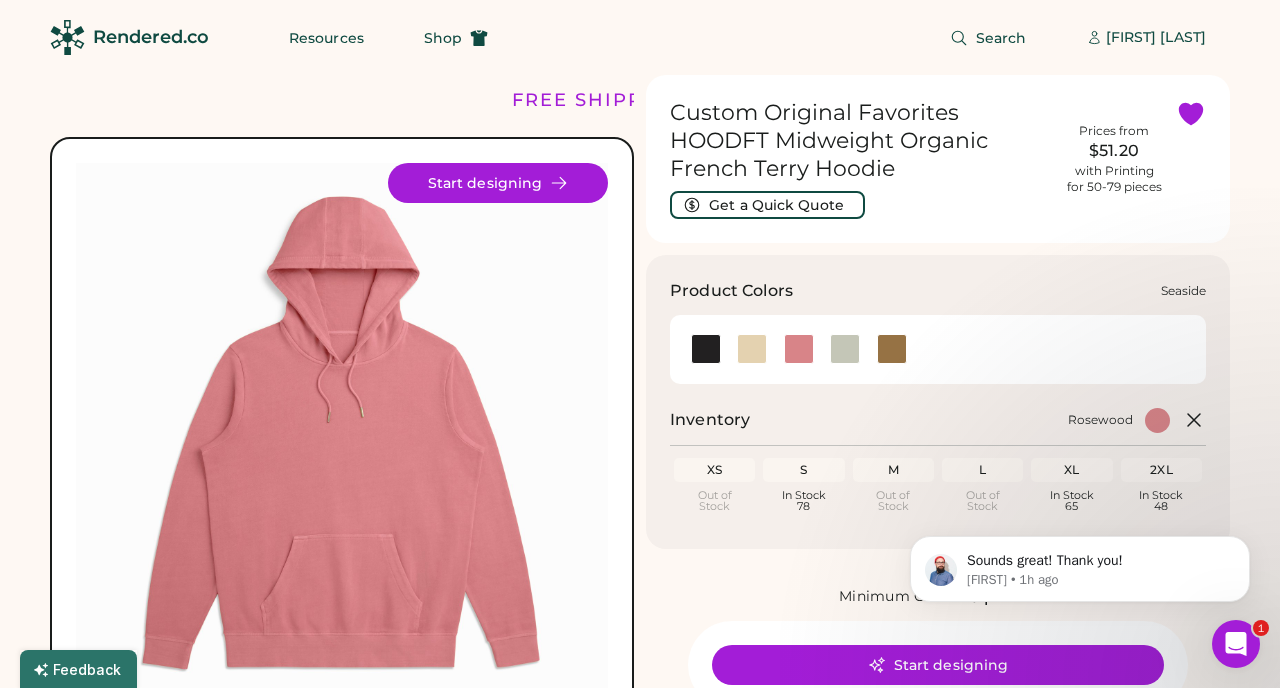 click at bounding box center [892, 349] 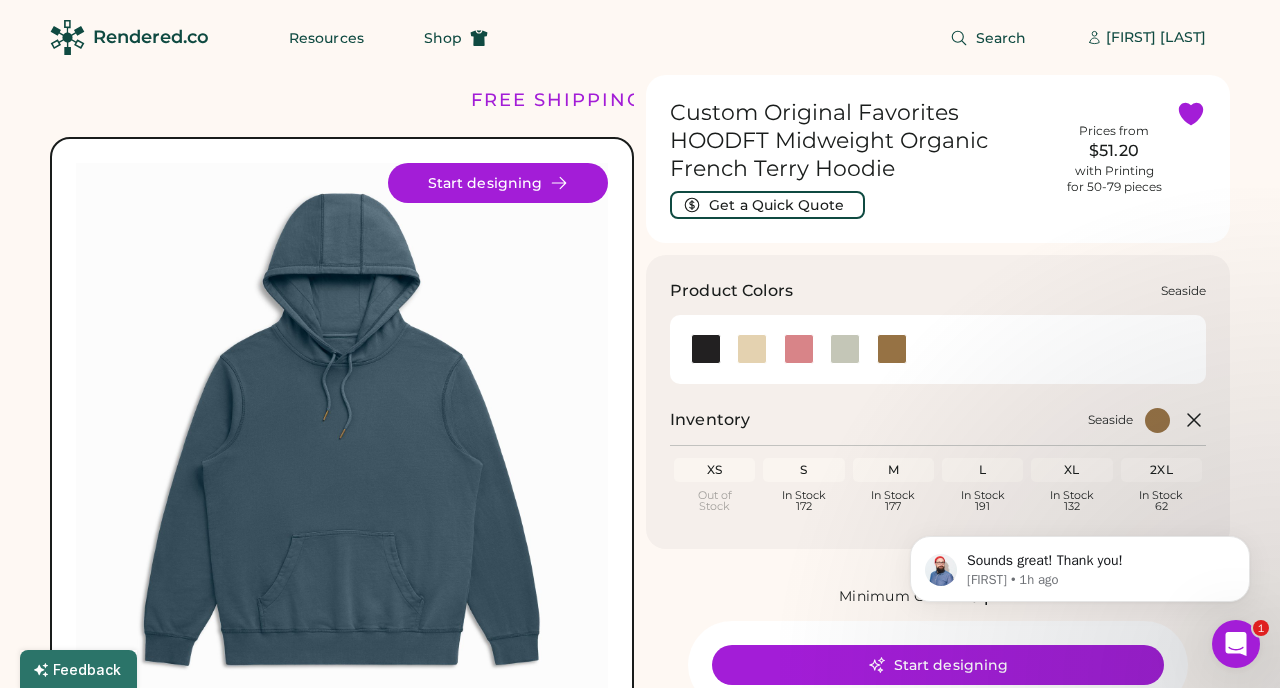 click at bounding box center [892, 349] 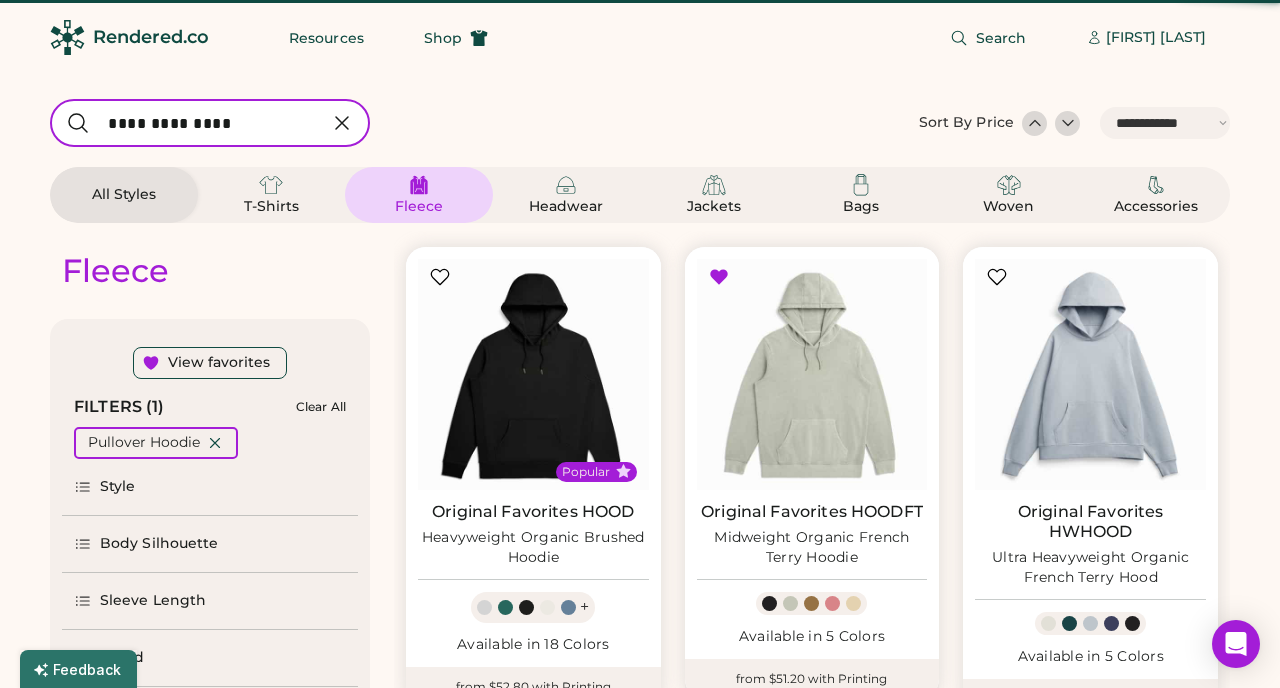 select on "*****" 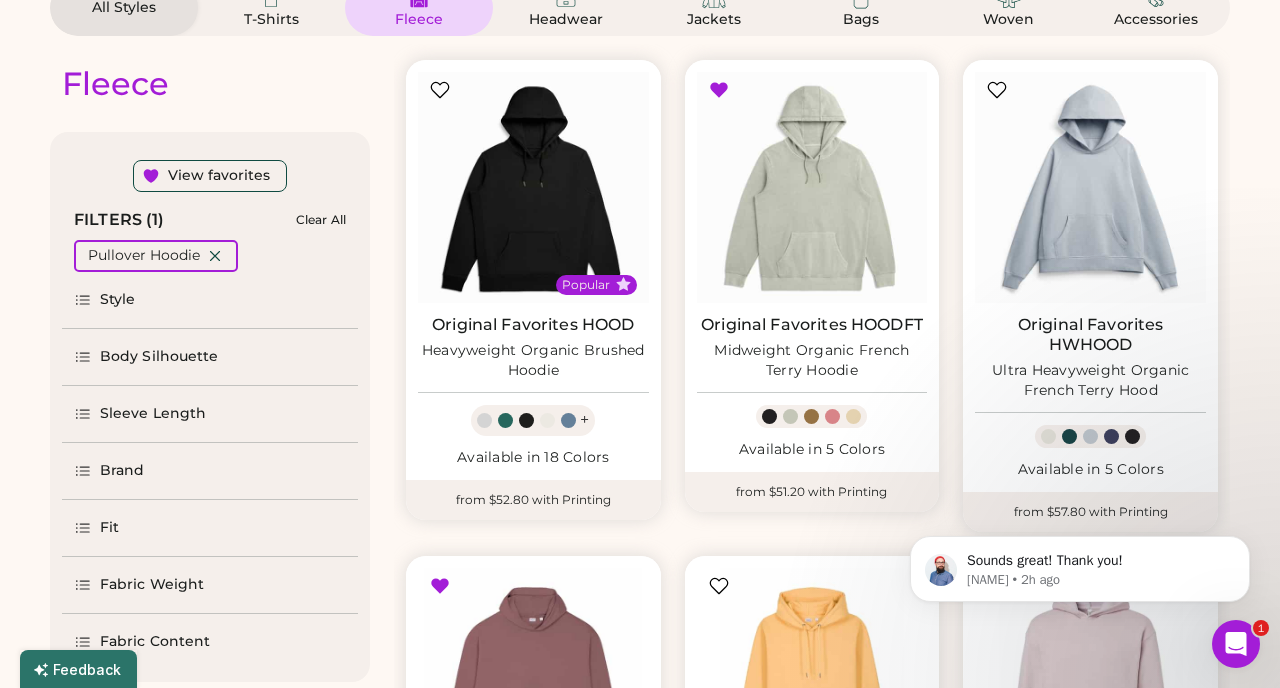 scroll, scrollTop: 435, scrollLeft: 0, axis: vertical 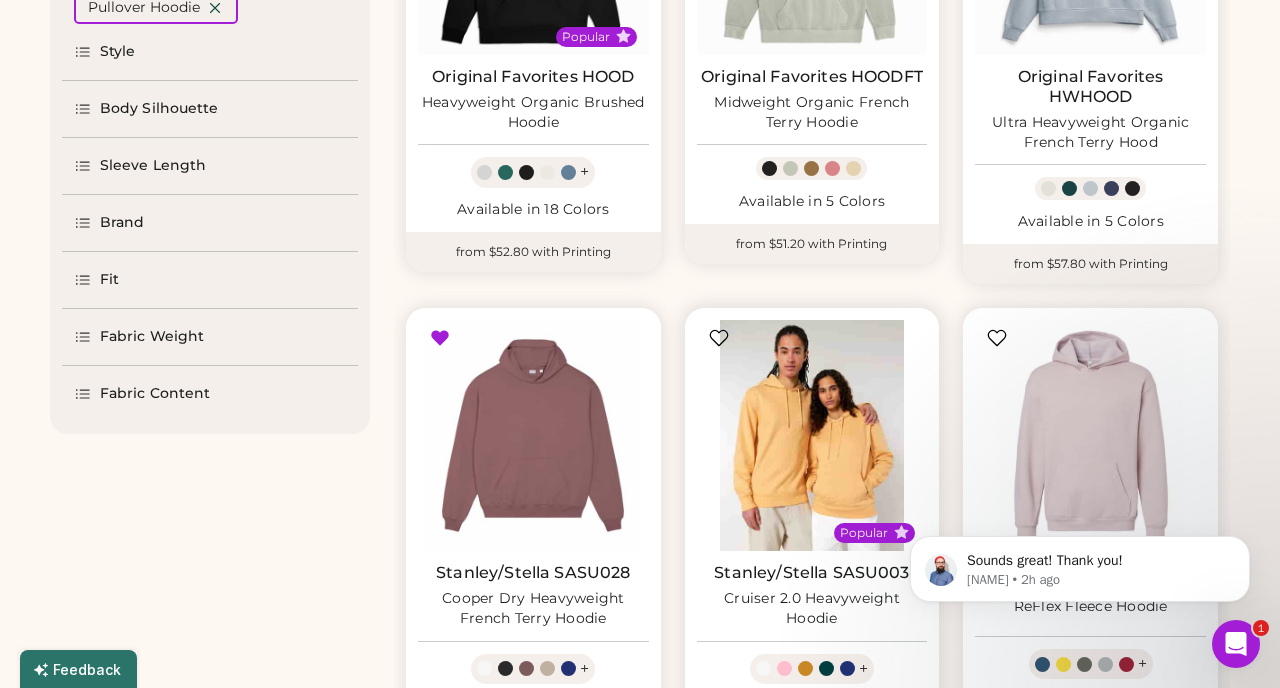 click at bounding box center [812, 435] 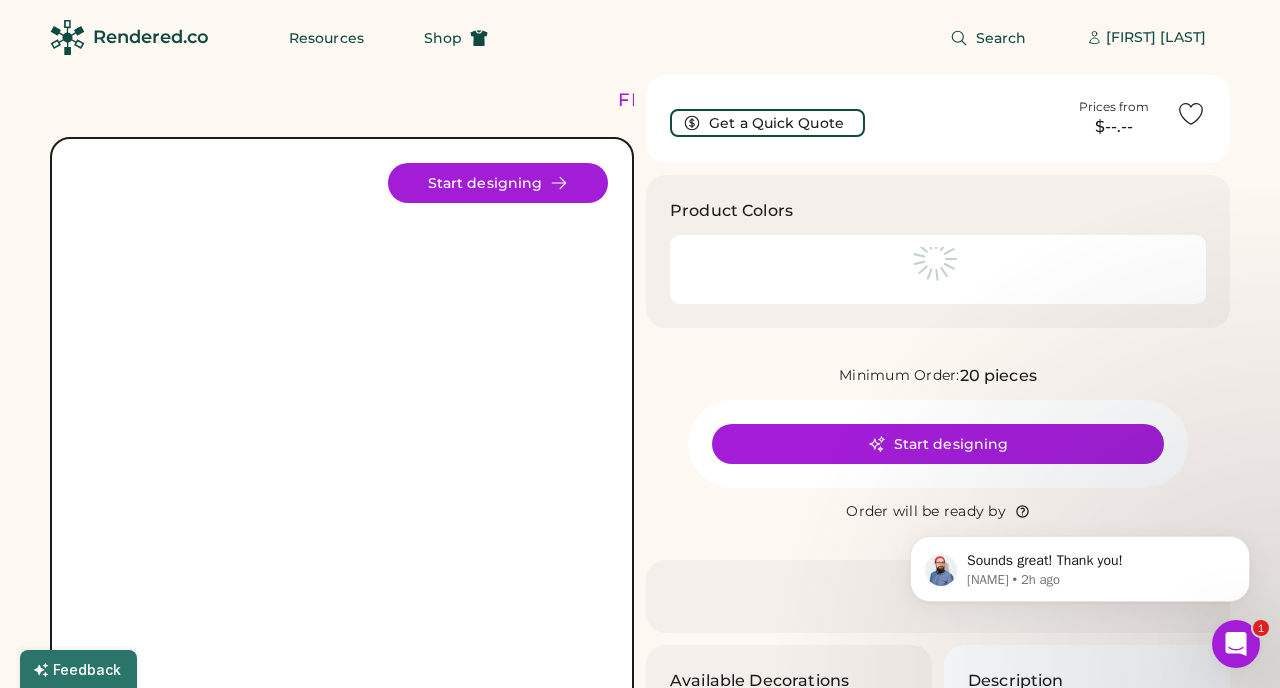 scroll, scrollTop: 0, scrollLeft: 0, axis: both 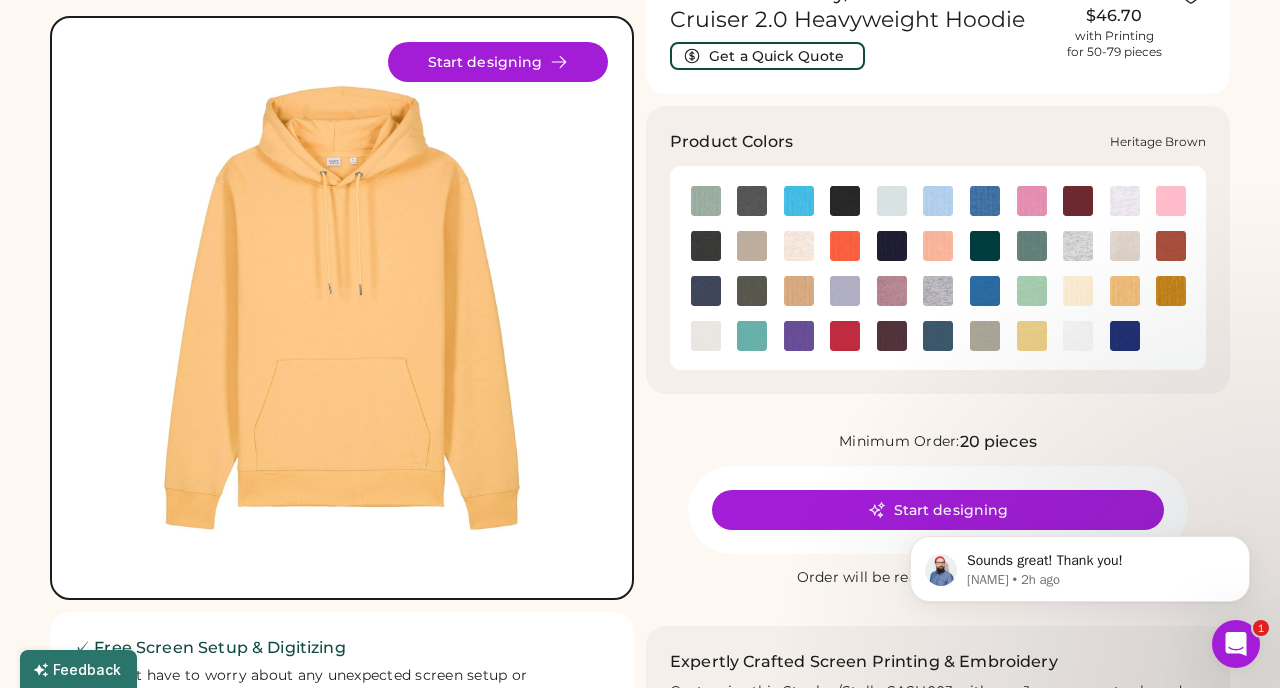 click 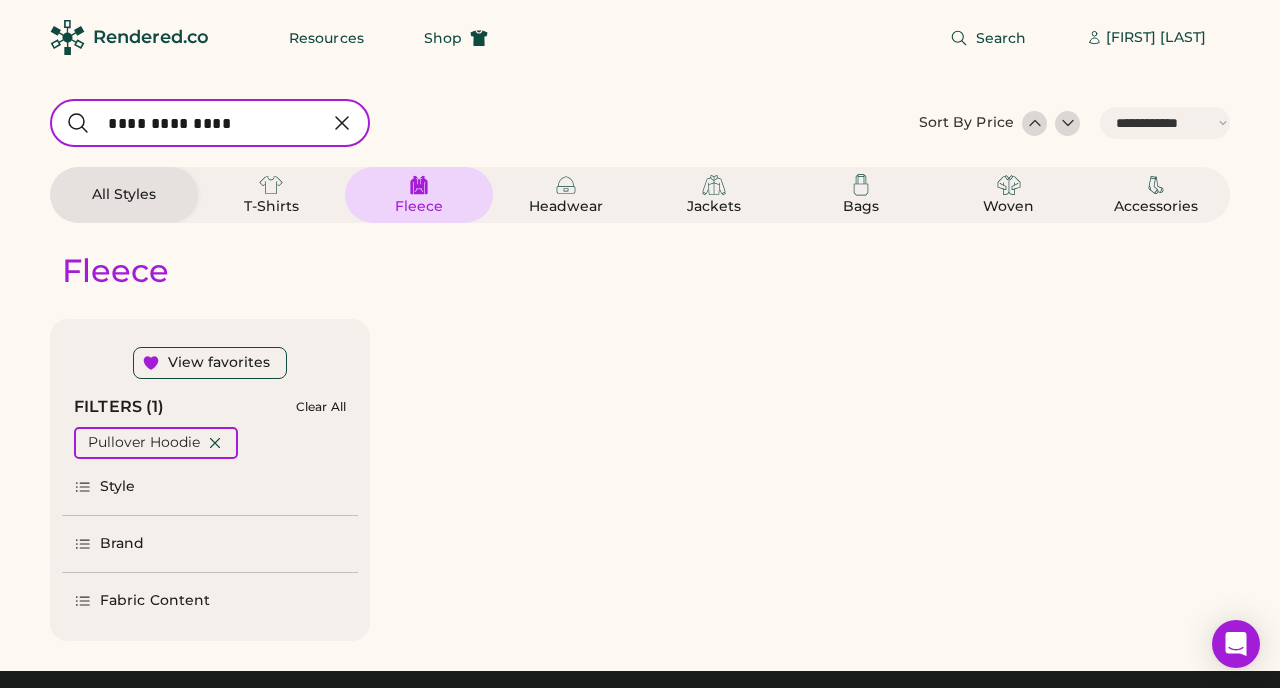 select on "*****" 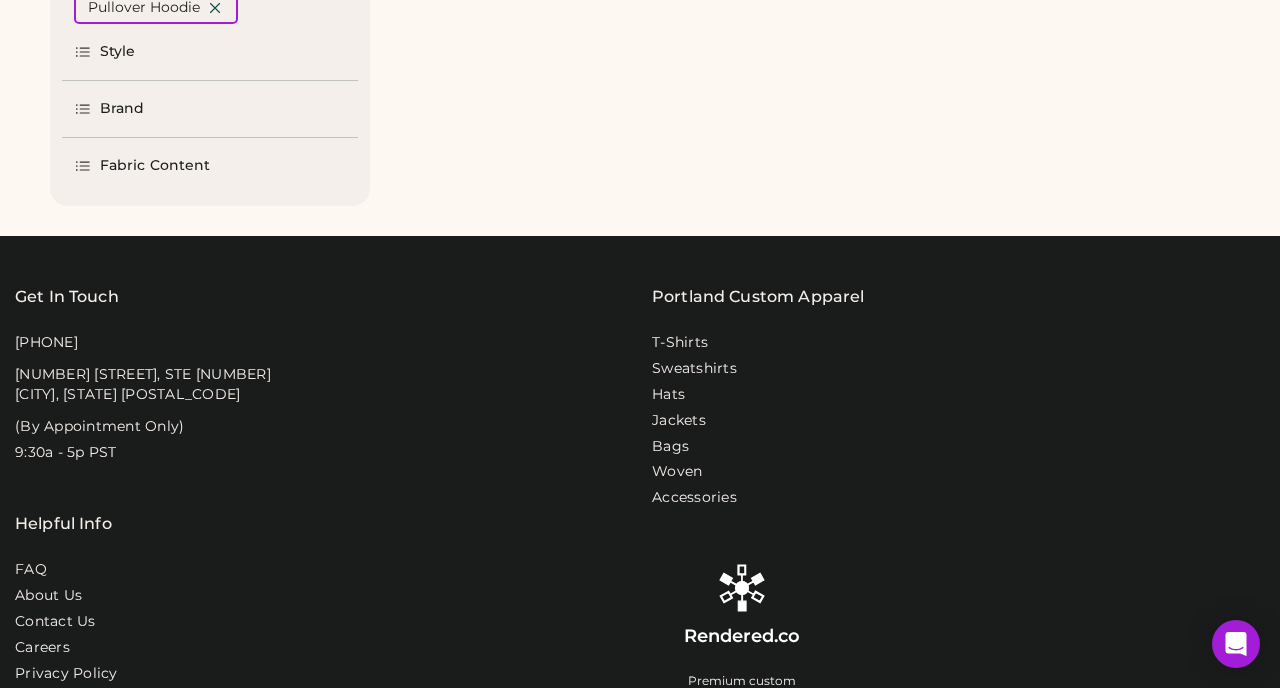 select on "*" 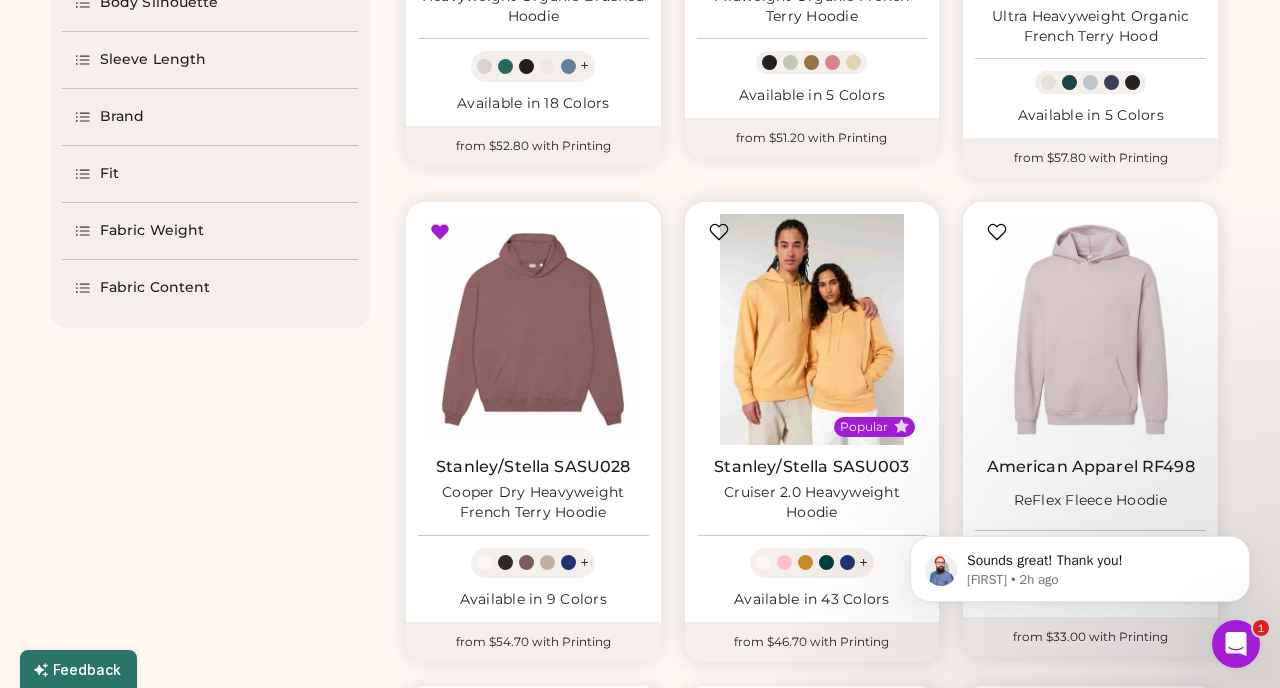 scroll, scrollTop: 538, scrollLeft: 0, axis: vertical 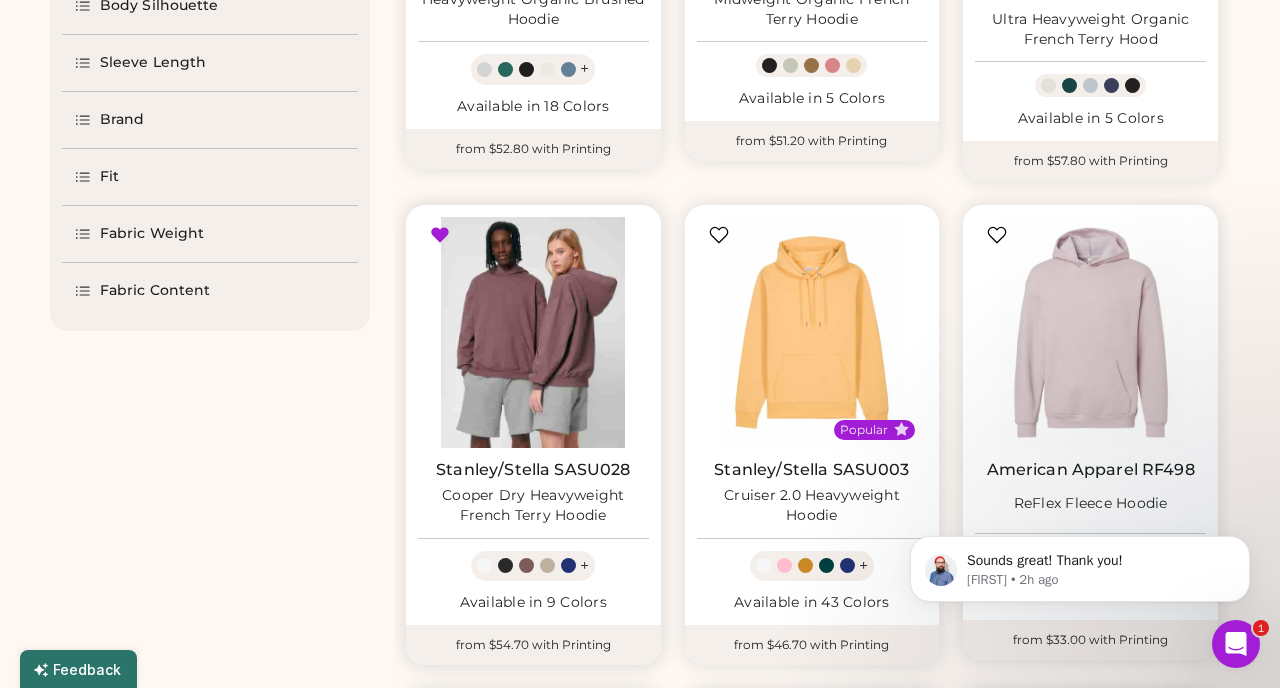 click at bounding box center [533, 332] 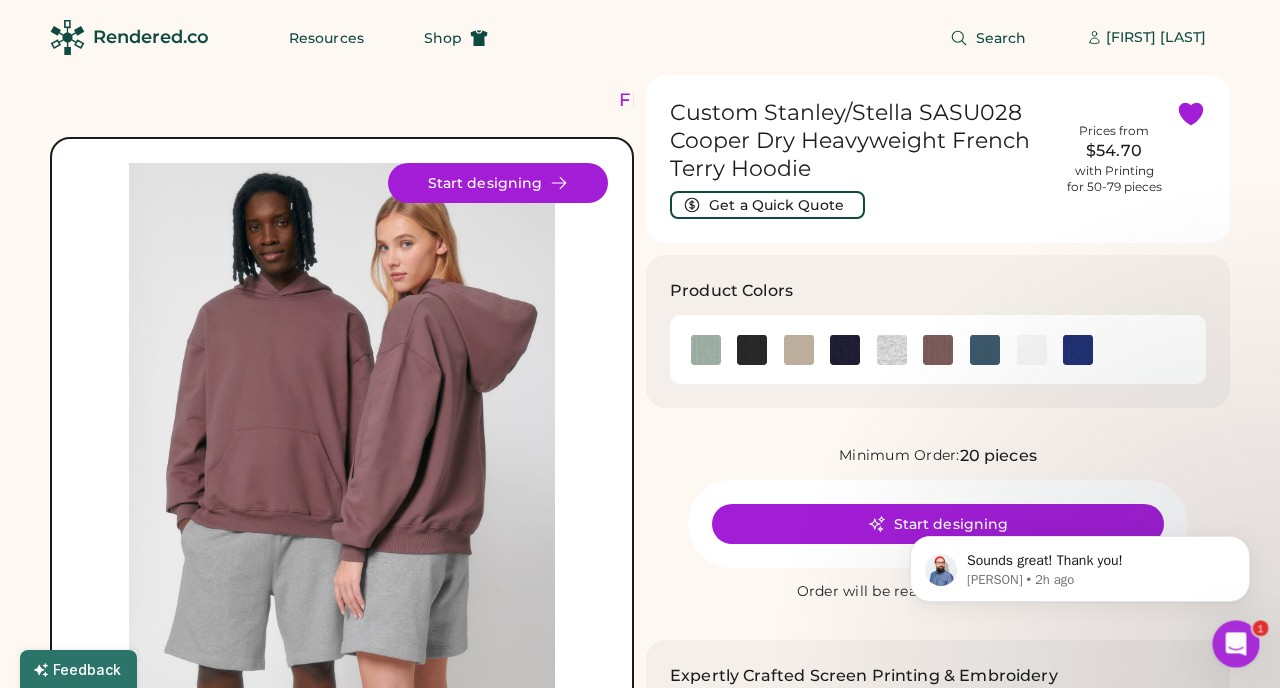 scroll, scrollTop: 0, scrollLeft: 0, axis: both 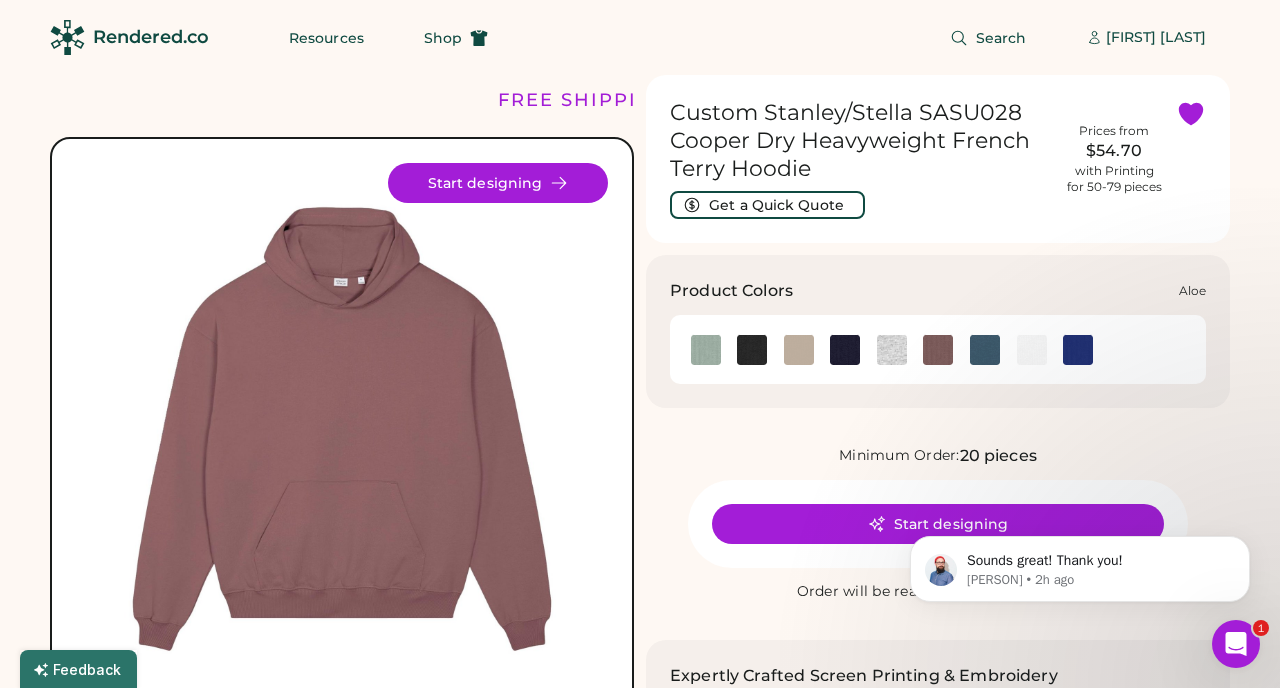 click 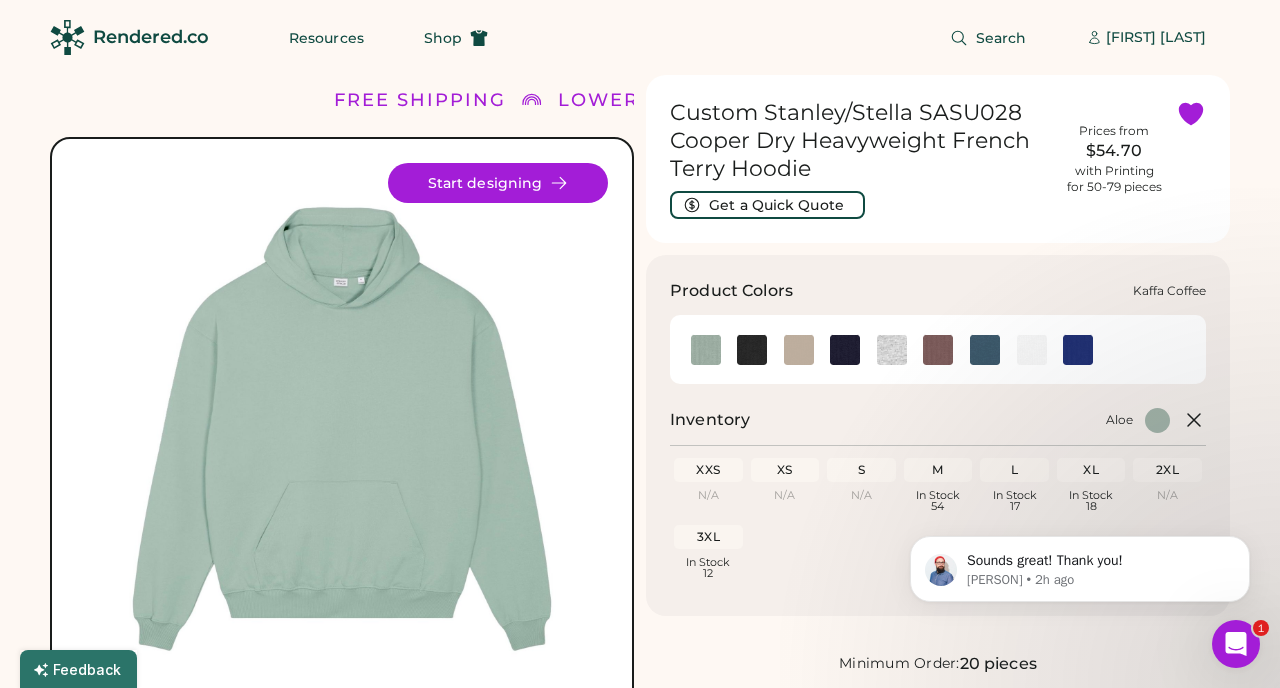 click 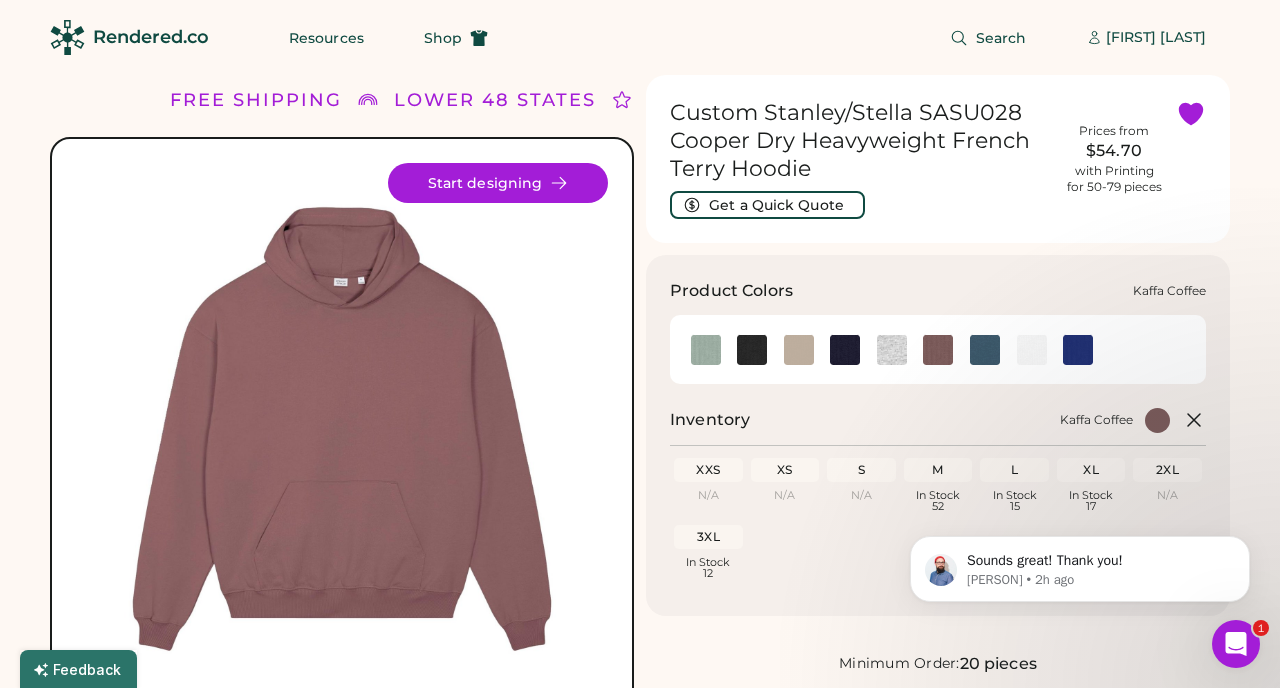 click 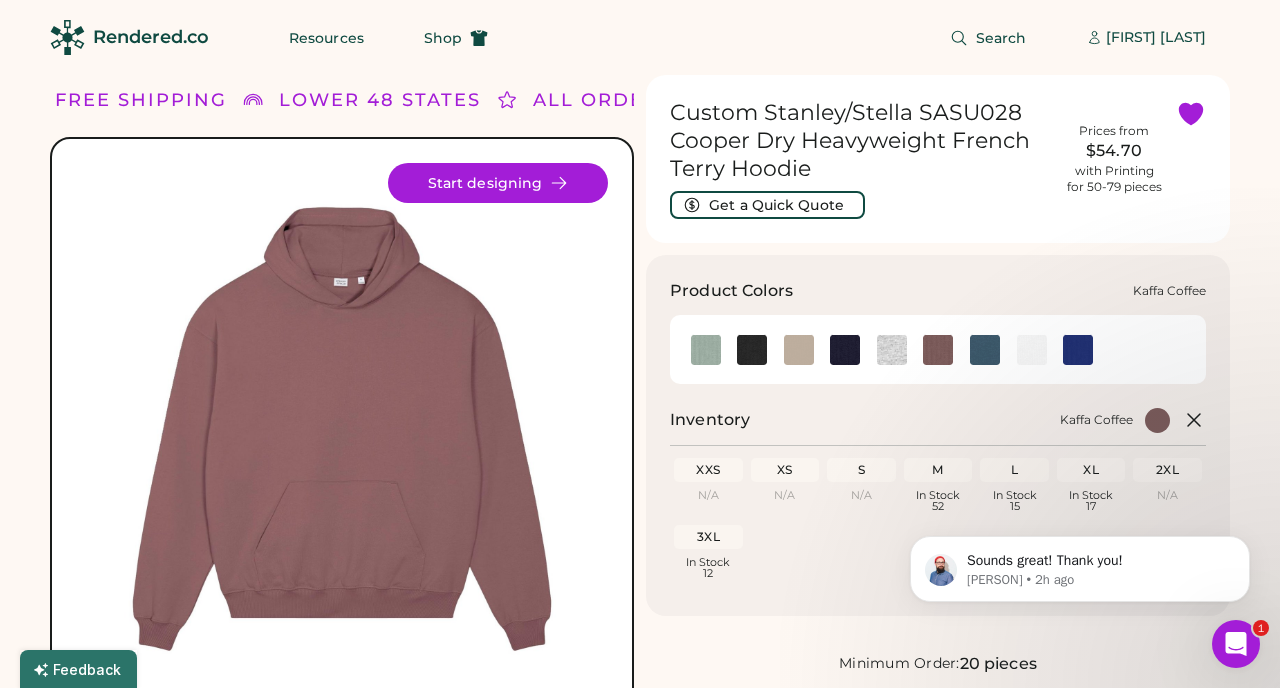 click 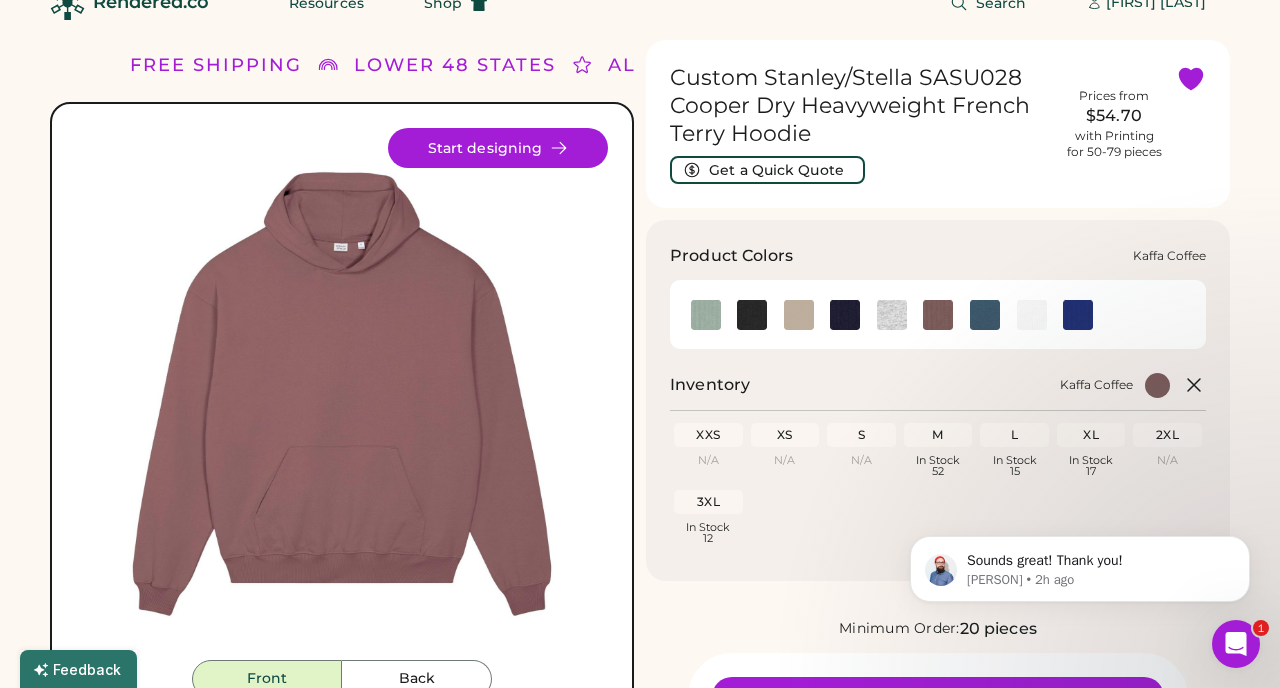 scroll, scrollTop: 39, scrollLeft: 0, axis: vertical 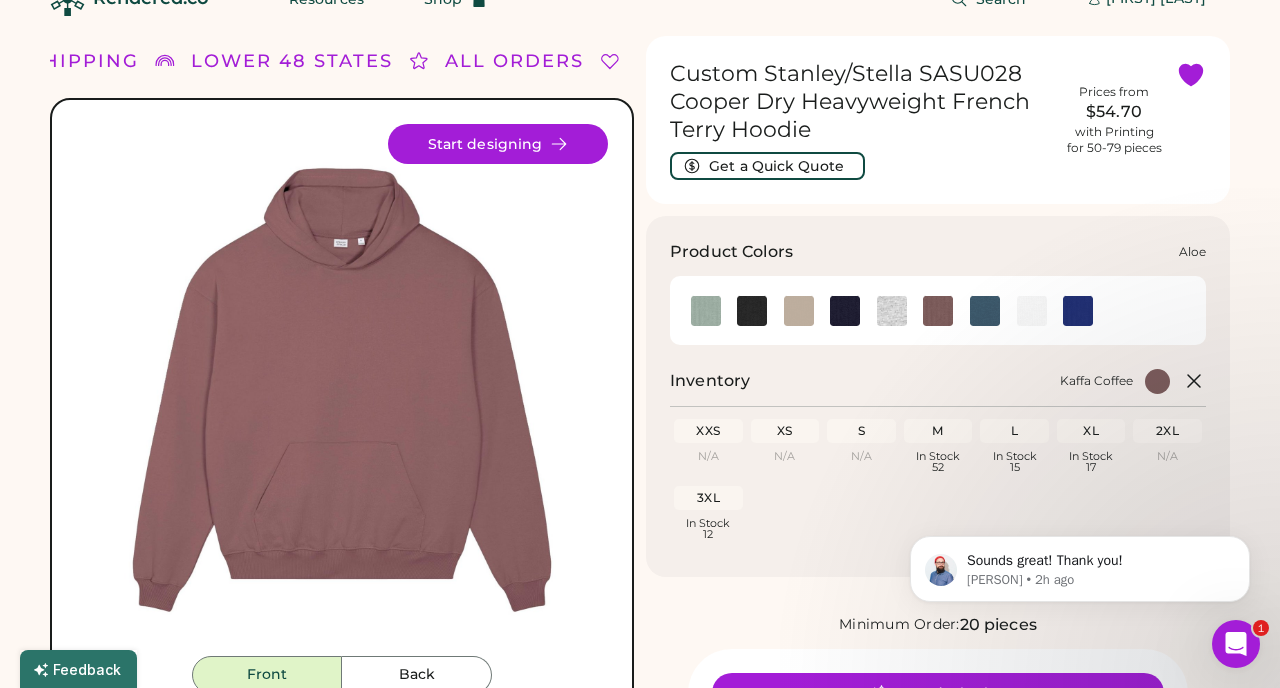 click 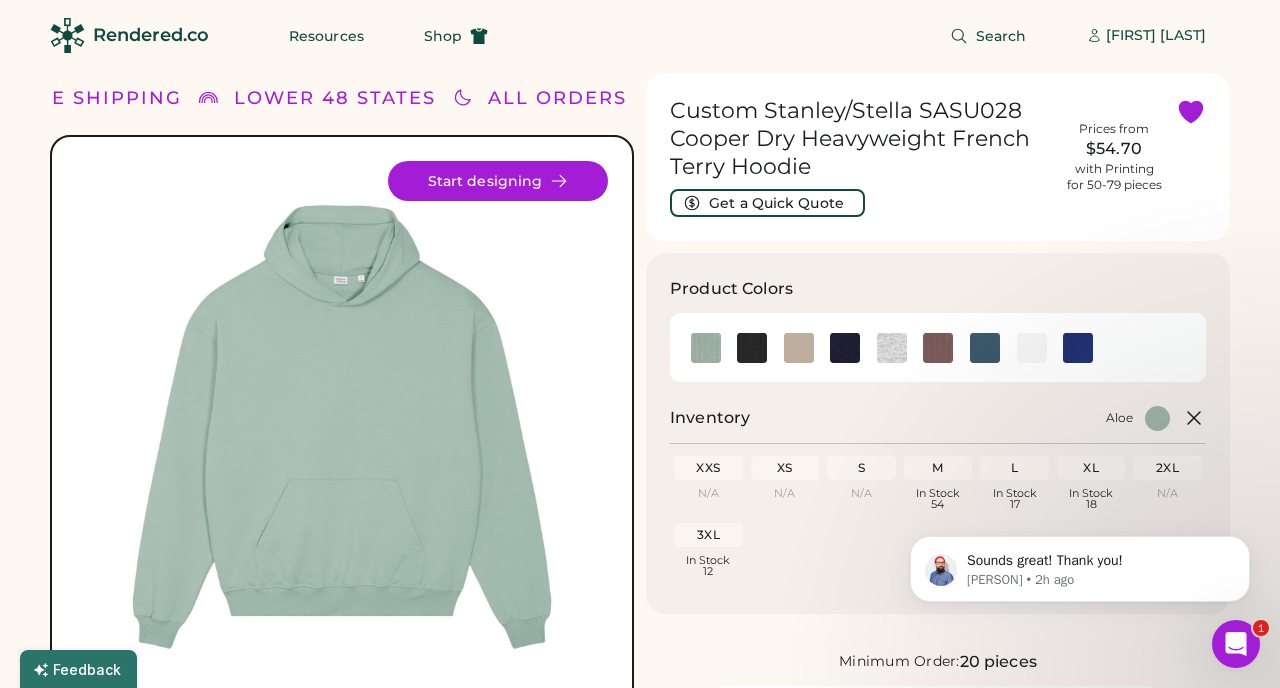 scroll, scrollTop: 0, scrollLeft: 0, axis: both 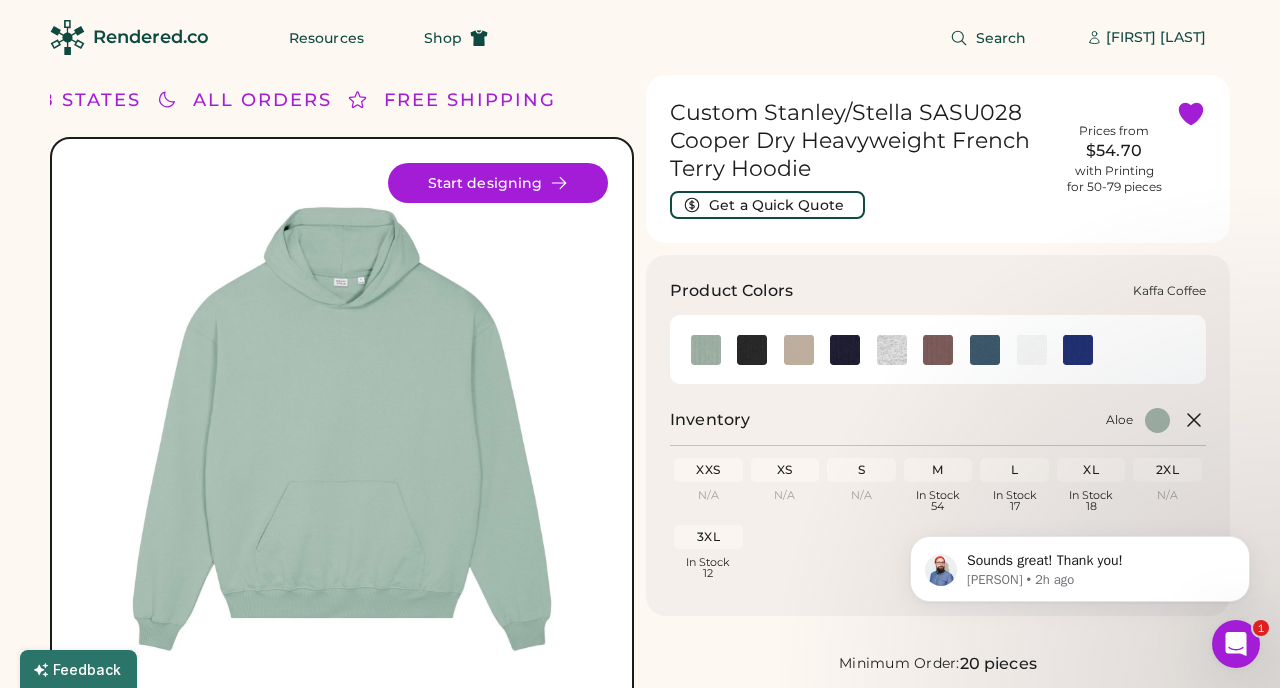 click 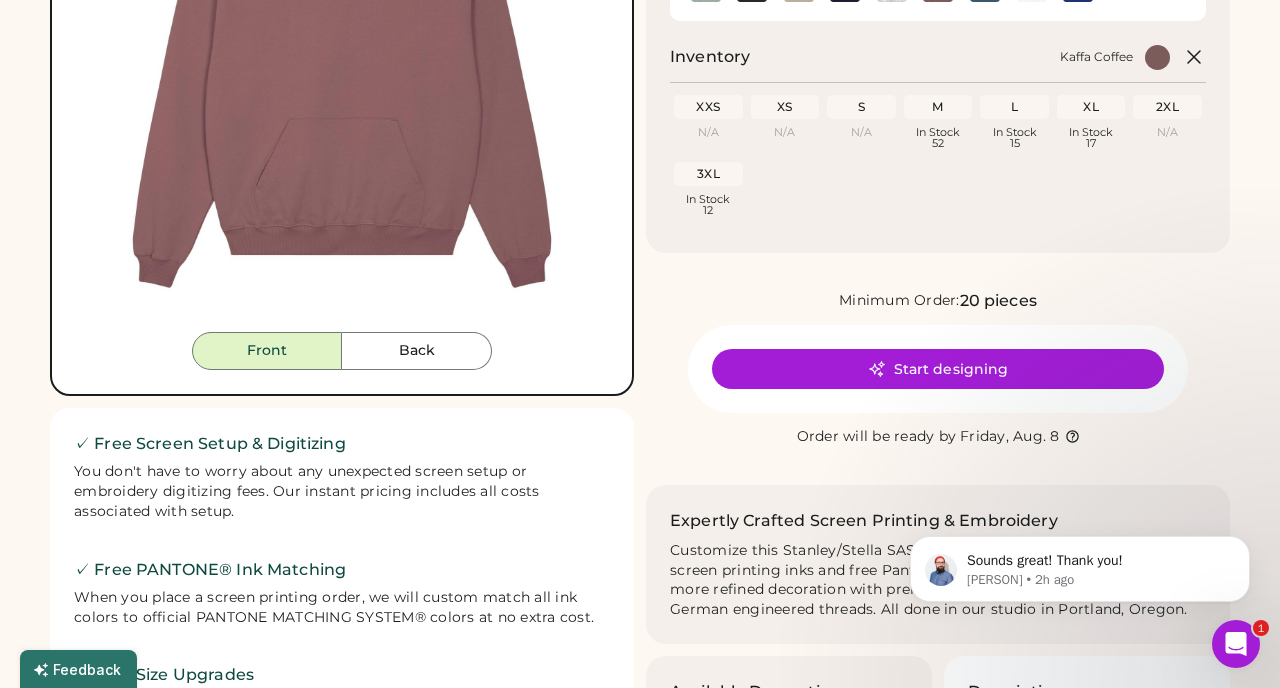 scroll, scrollTop: 0, scrollLeft: 0, axis: both 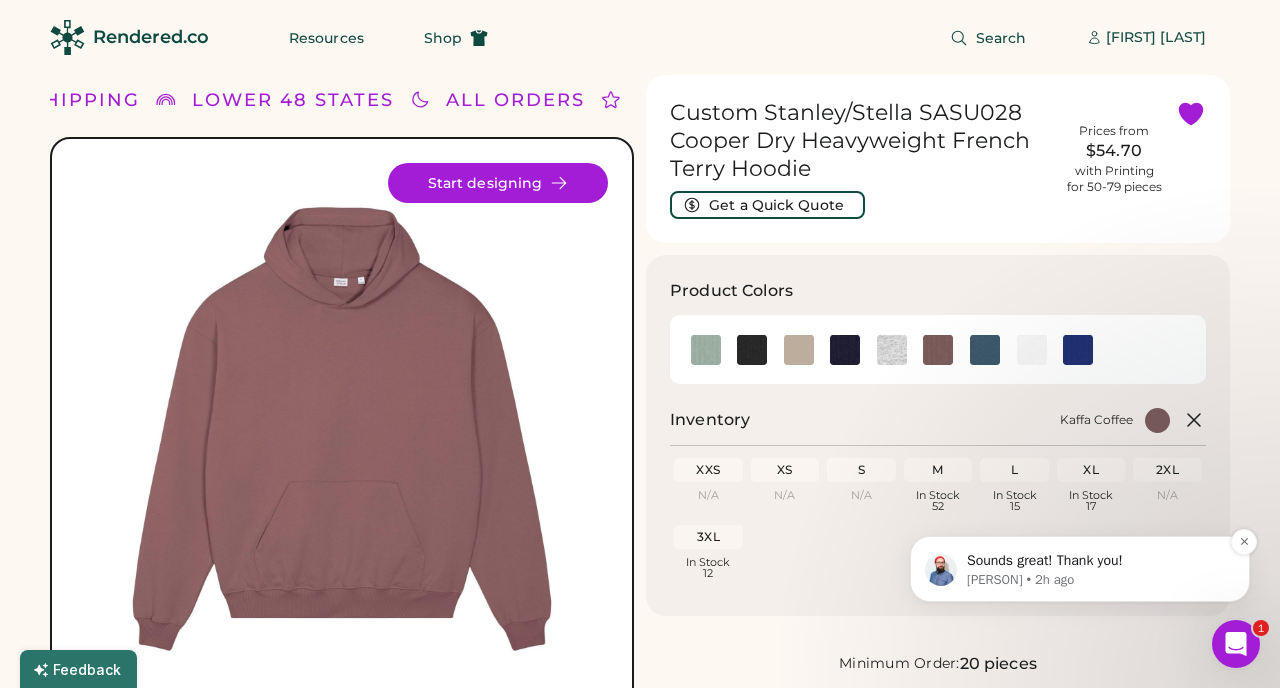 click on "Sounds great! Thank you!" at bounding box center [1096, 561] 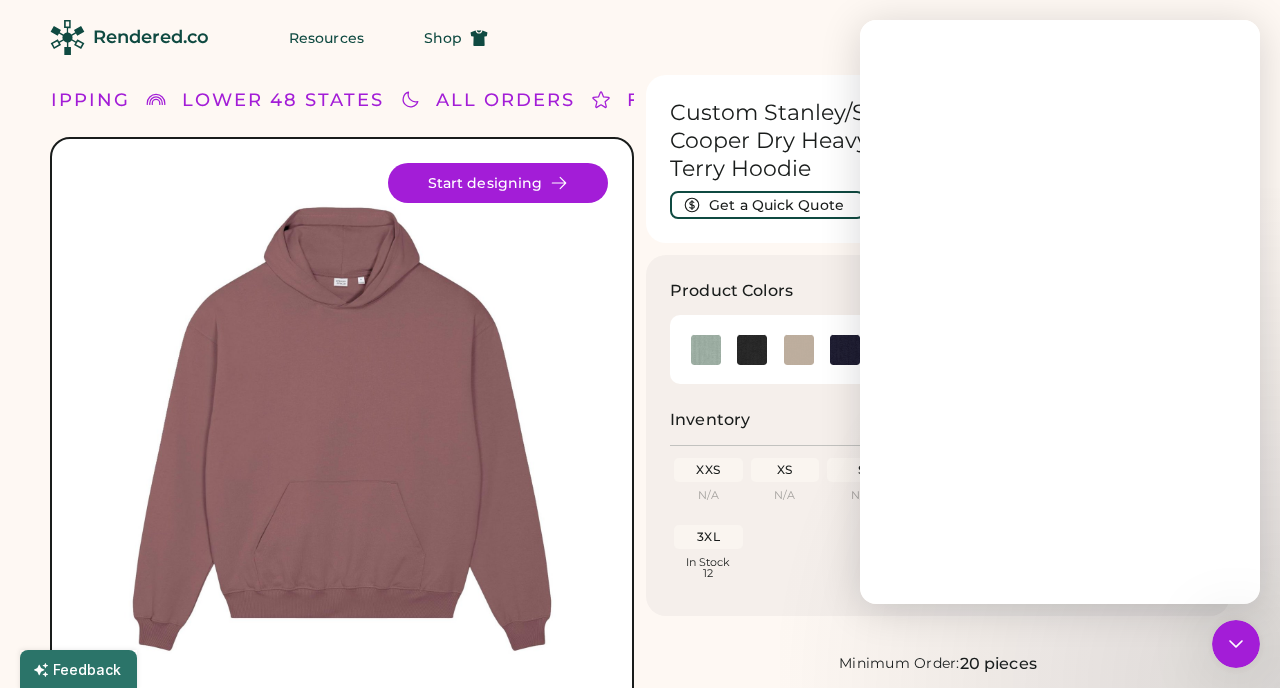 scroll, scrollTop: 0, scrollLeft: 0, axis: both 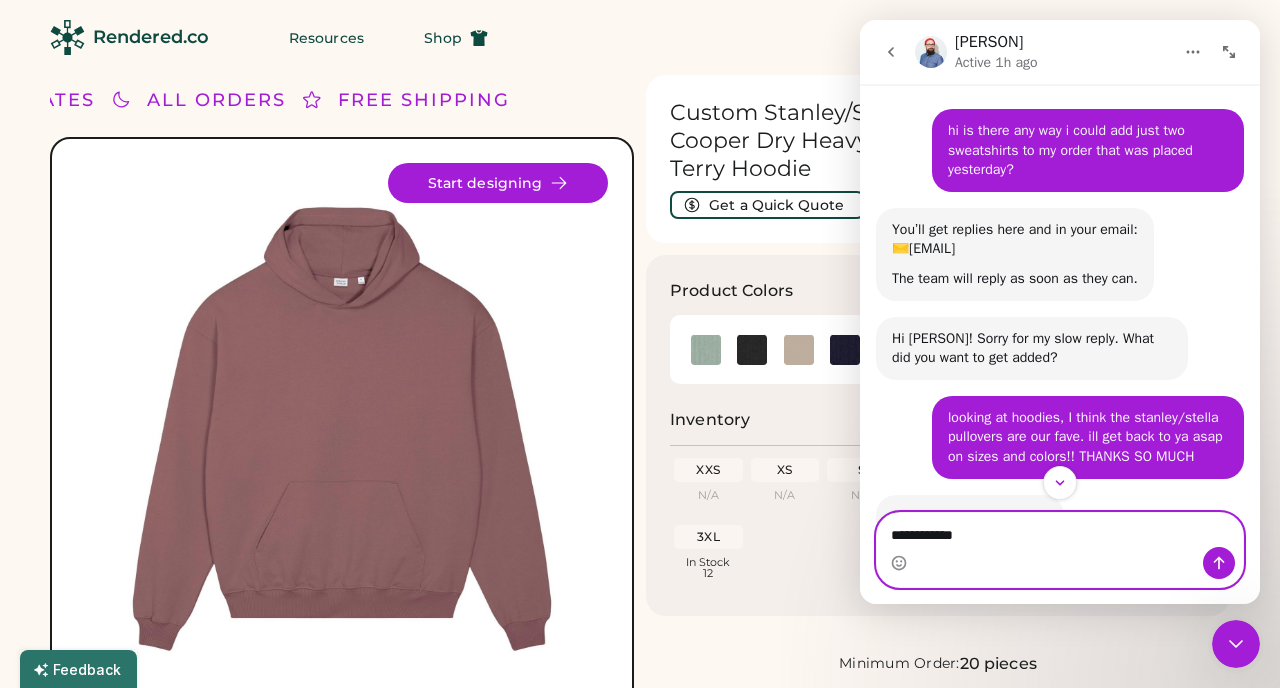 click at bounding box center (885, 541) 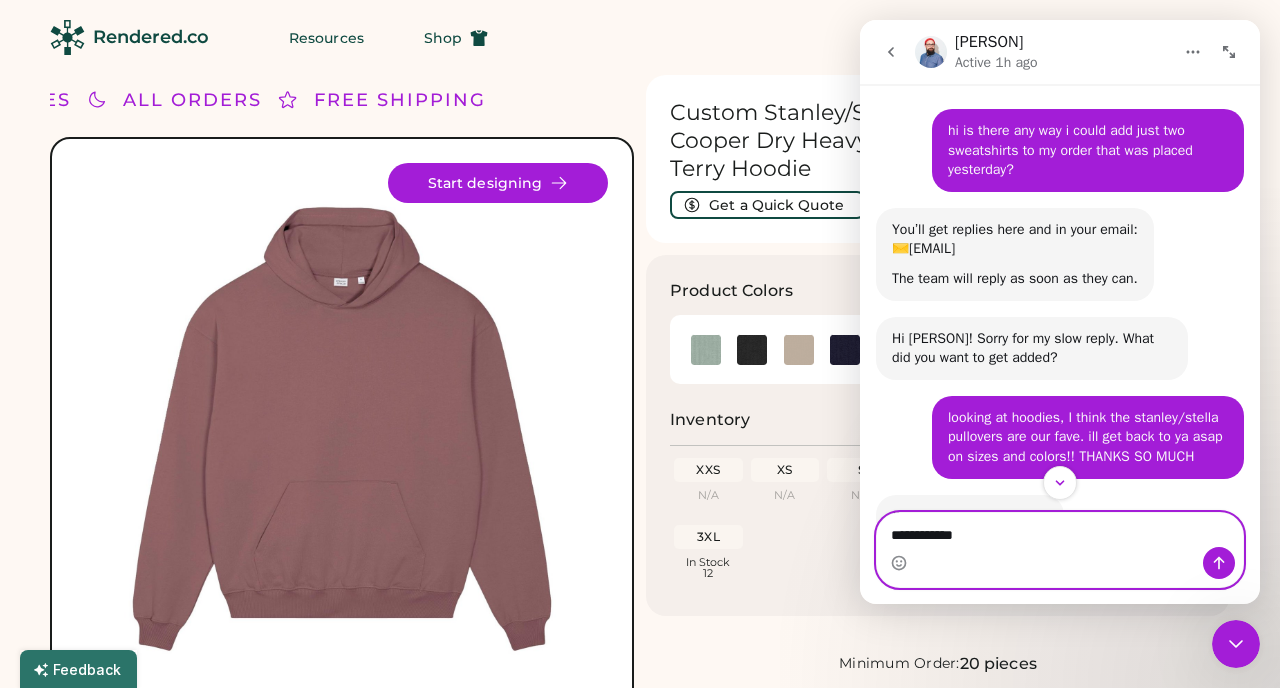 click on "**********" at bounding box center (1060, 530) 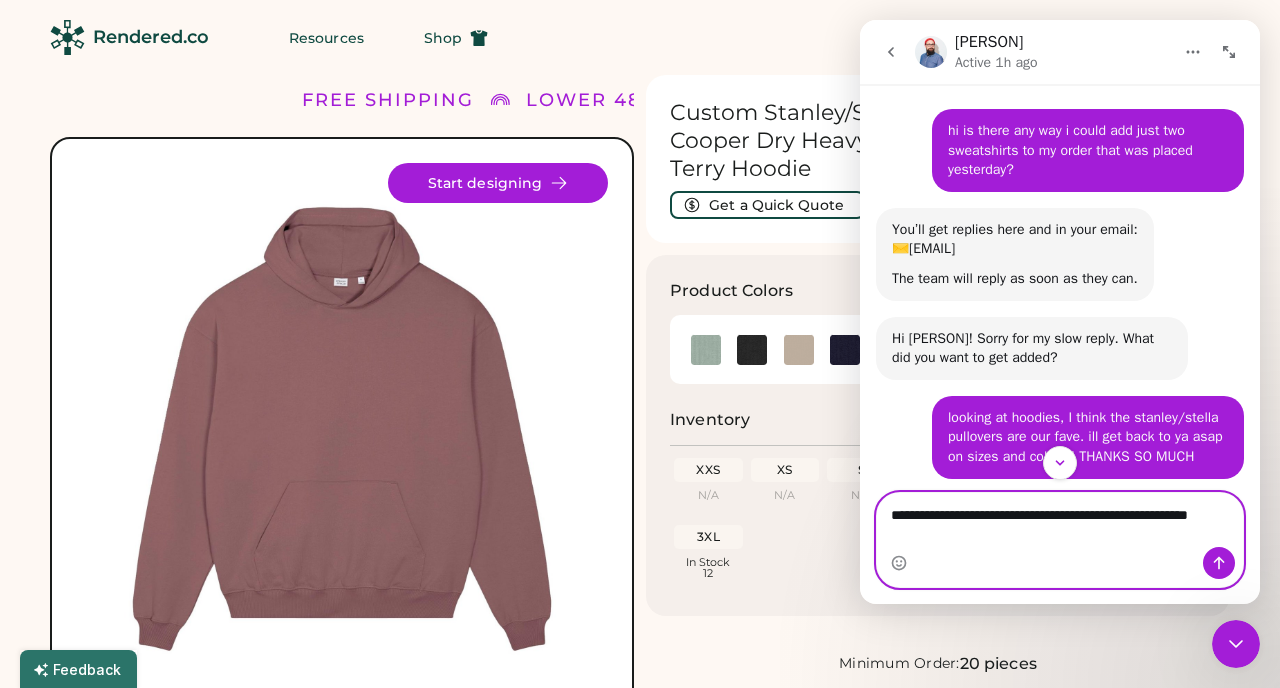 type on "**********" 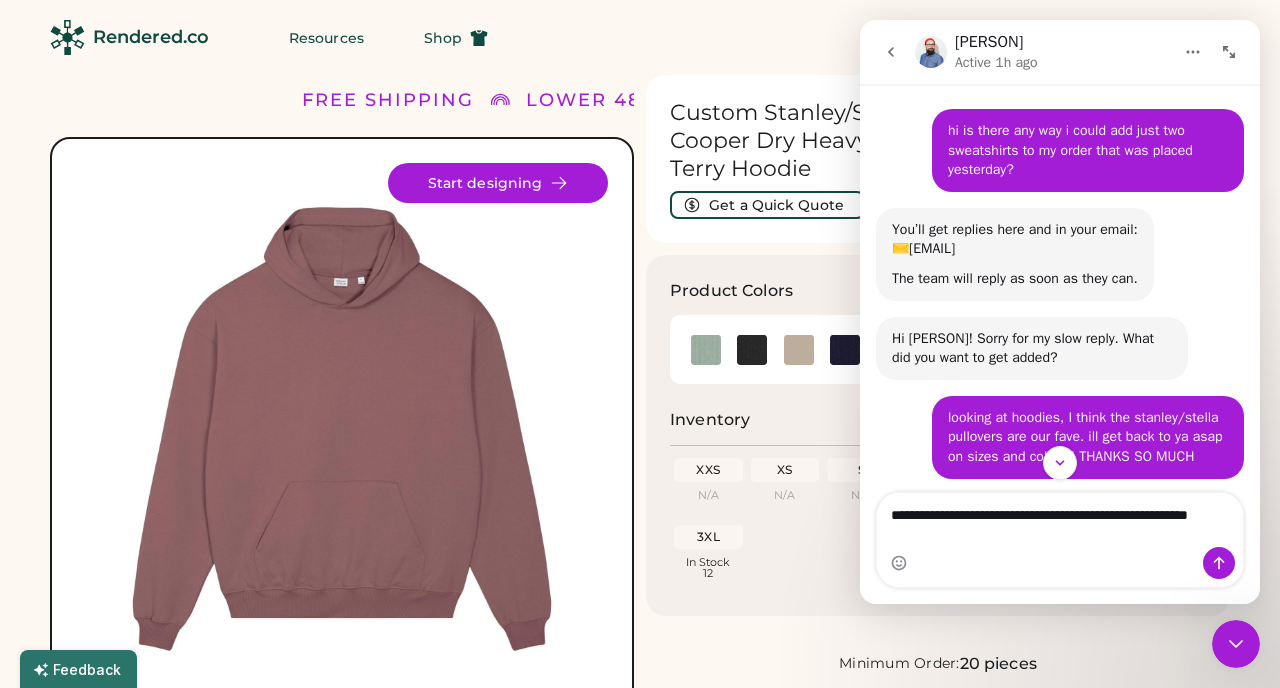 click 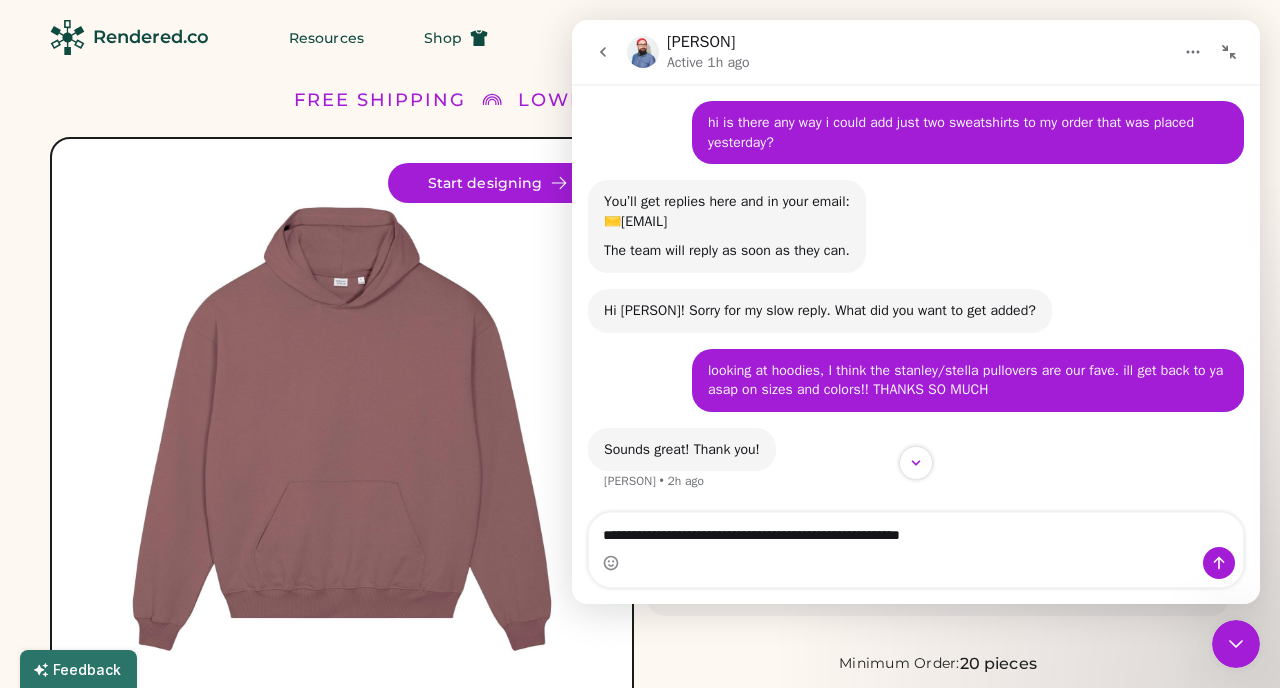 scroll, scrollTop: 111, scrollLeft: 0, axis: vertical 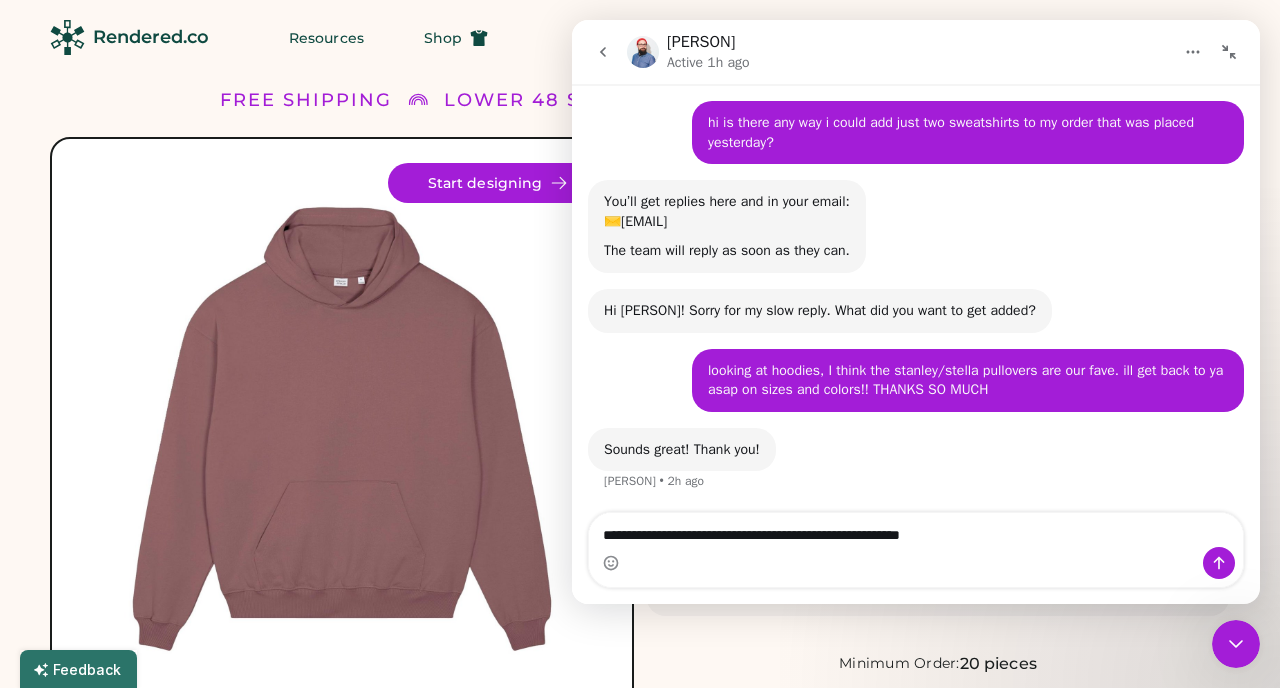 click 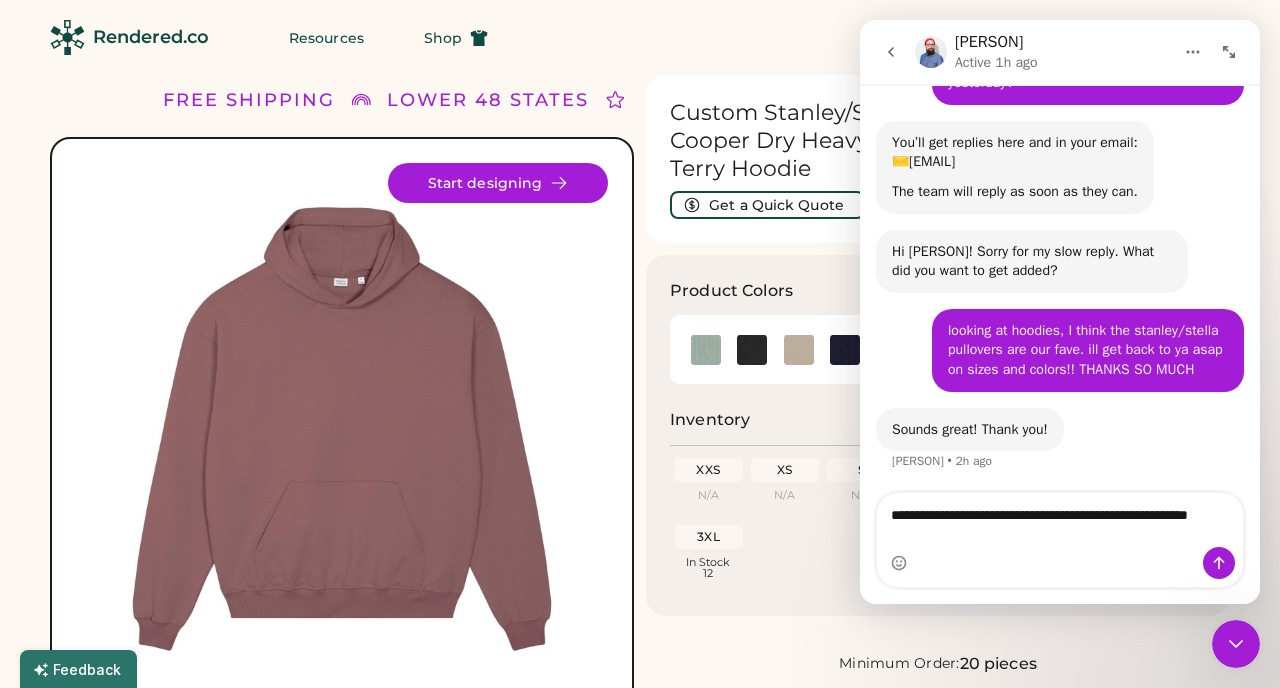 click 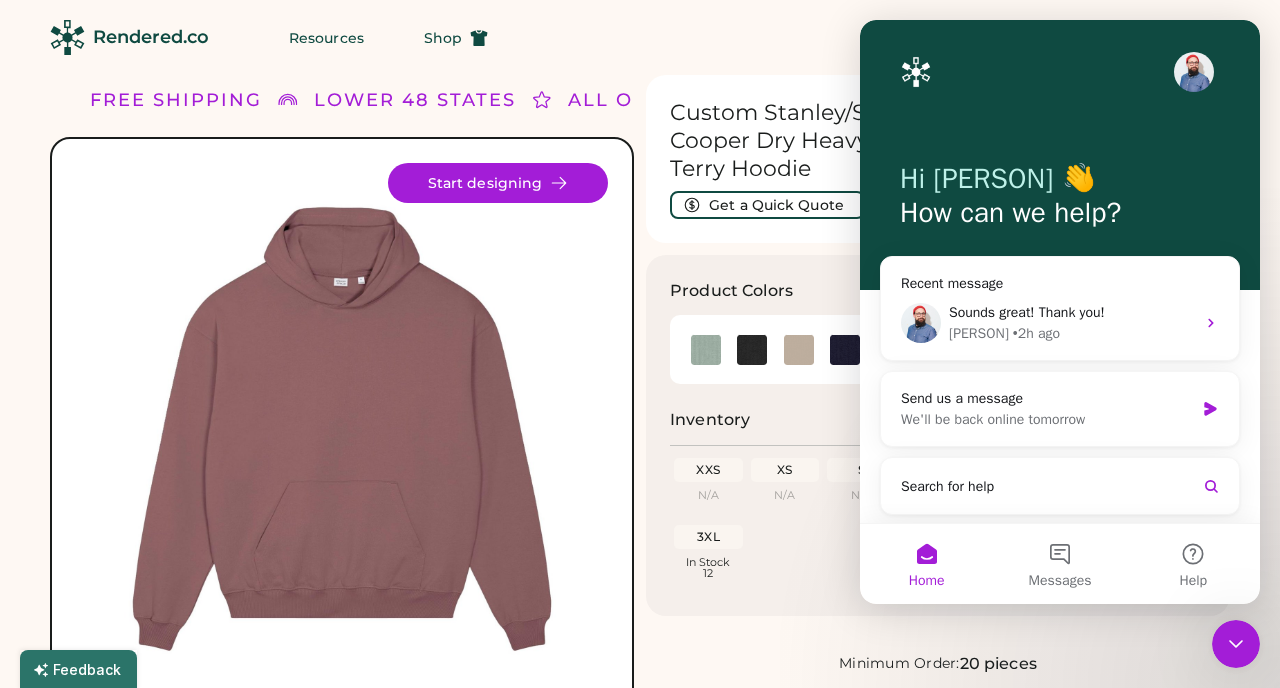 click on "Custom Stanley/Stella SASU028 Cooper Dry Heavyweight French Terry Hoodie" at bounding box center [861, 141] 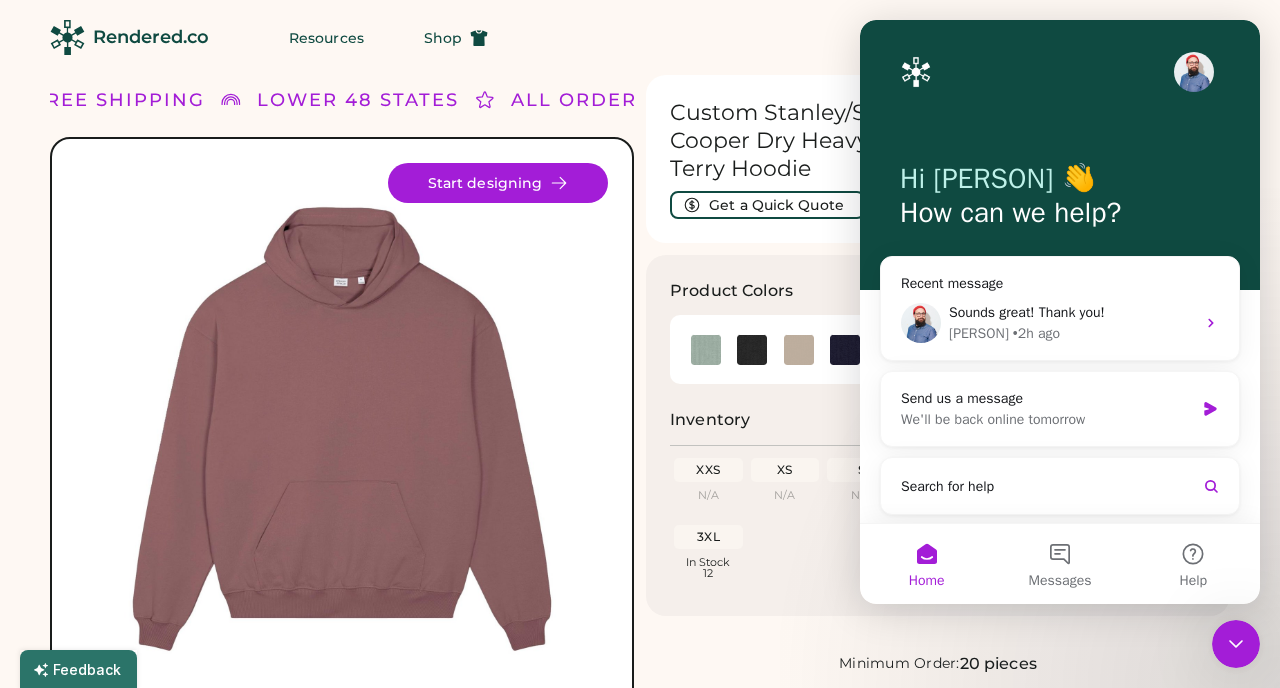 click 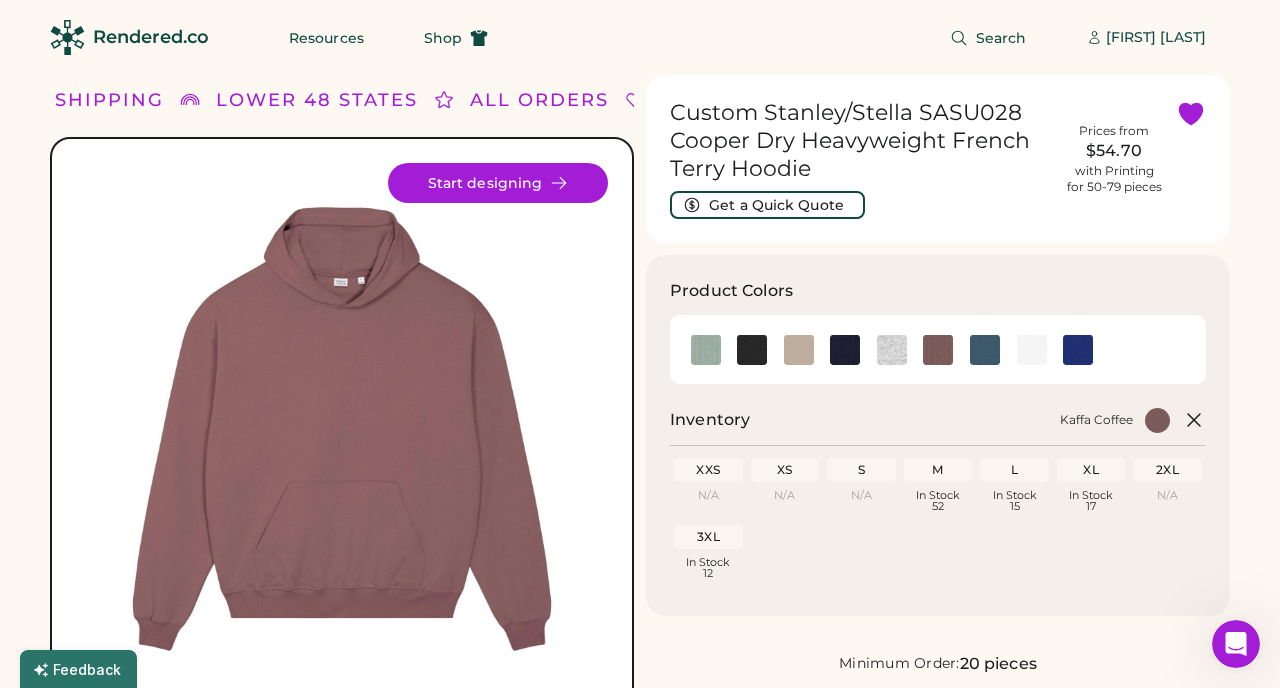 scroll, scrollTop: 0, scrollLeft: 0, axis: both 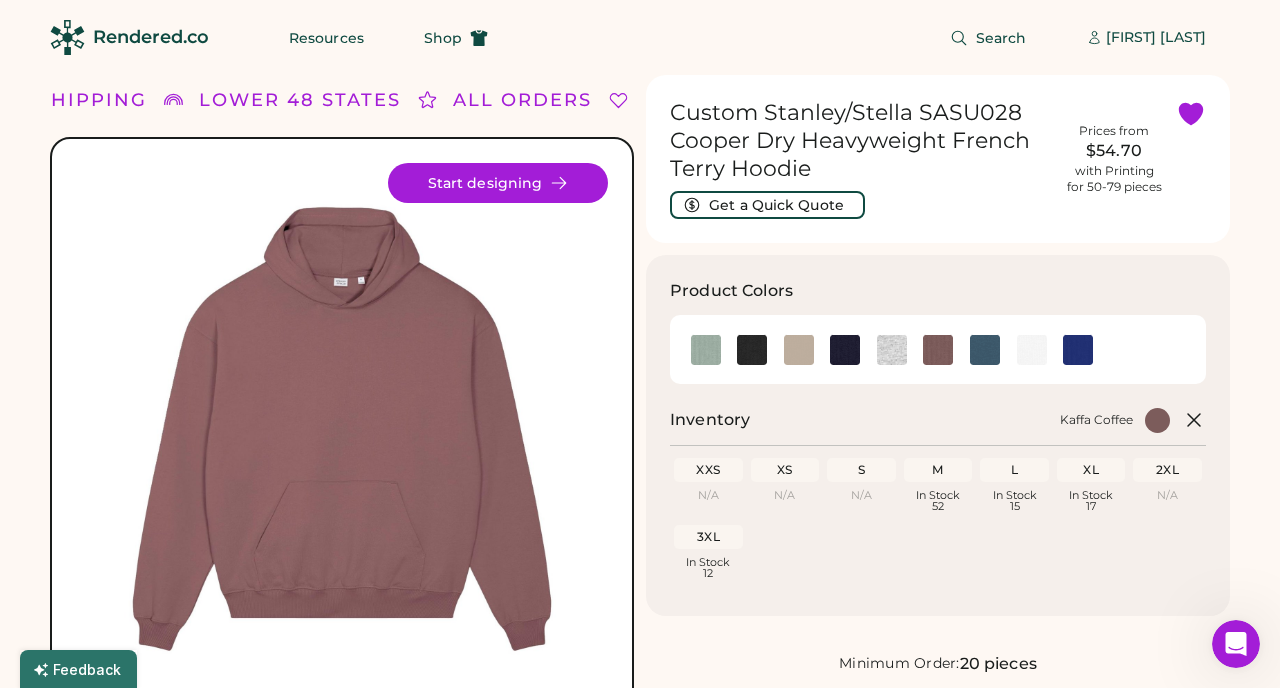 click on "Custom Stanley/Stella SASU028 Cooper Dry Heavyweight French Terry Hoodie" at bounding box center (861, 141) 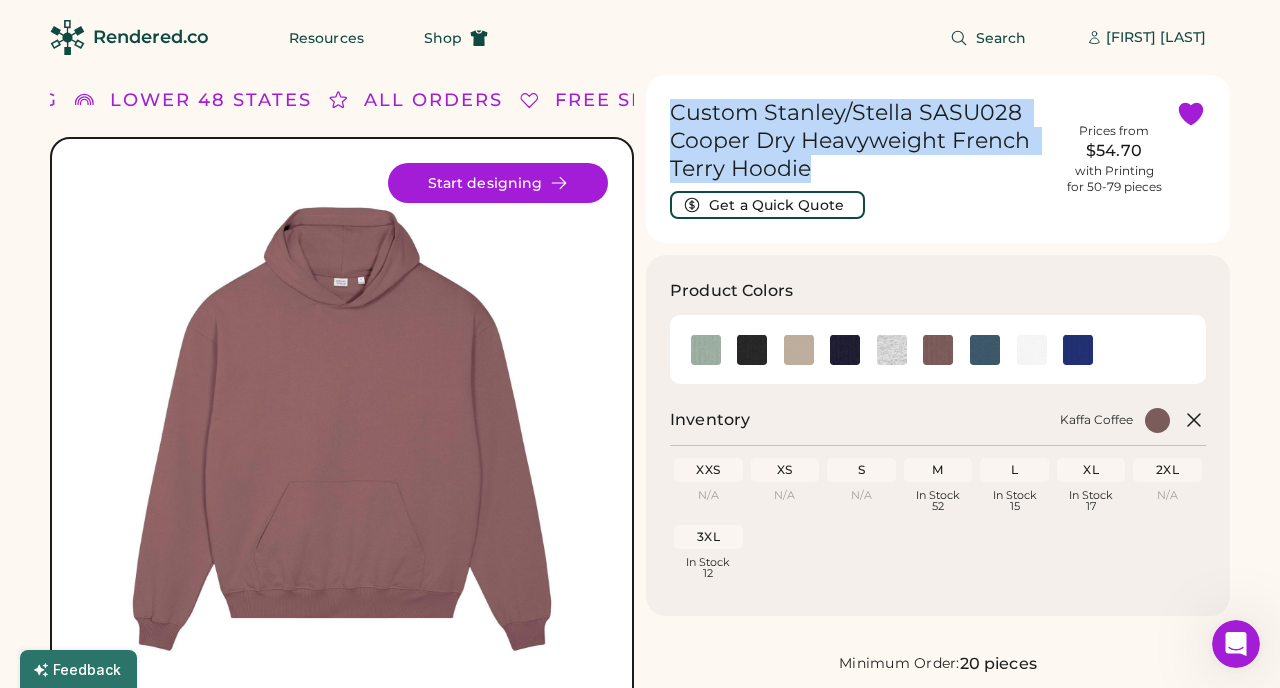 drag, startPoint x: 674, startPoint y: 114, endPoint x: 1005, endPoint y: 168, distance: 335.37592 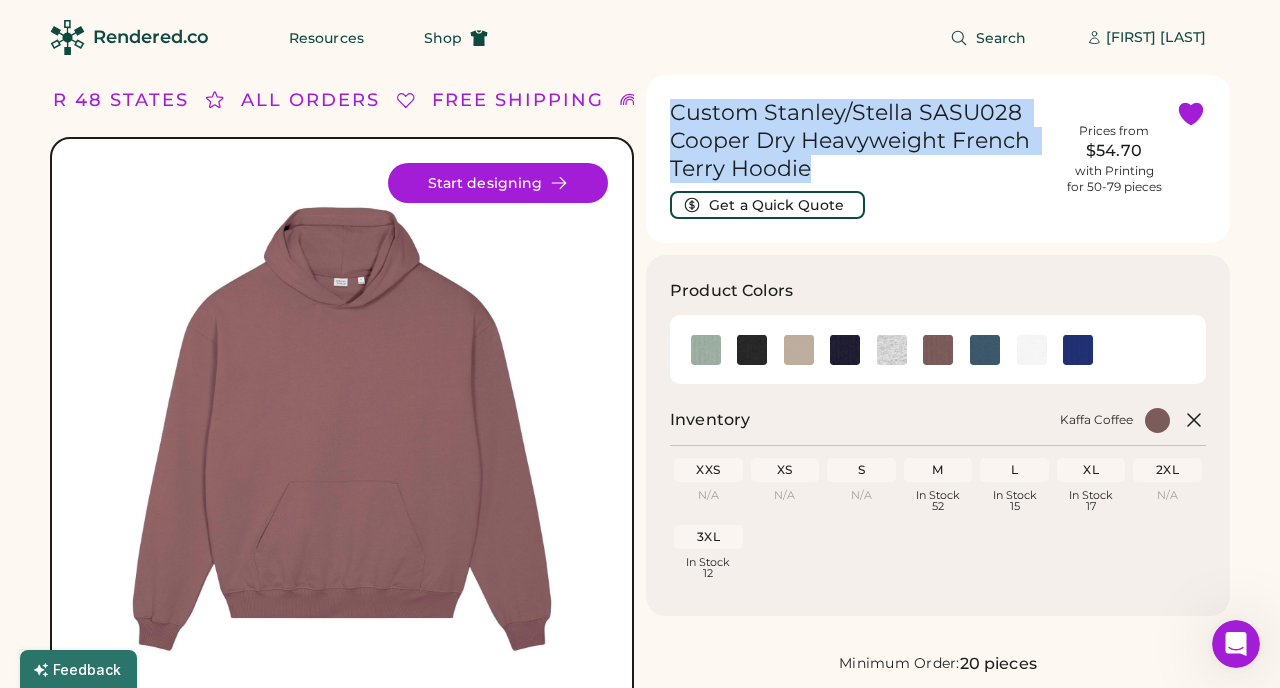 copy on "Custom Stanley/Stella SASU028 Cooper Dry Heavyweight French Terry Hoodie" 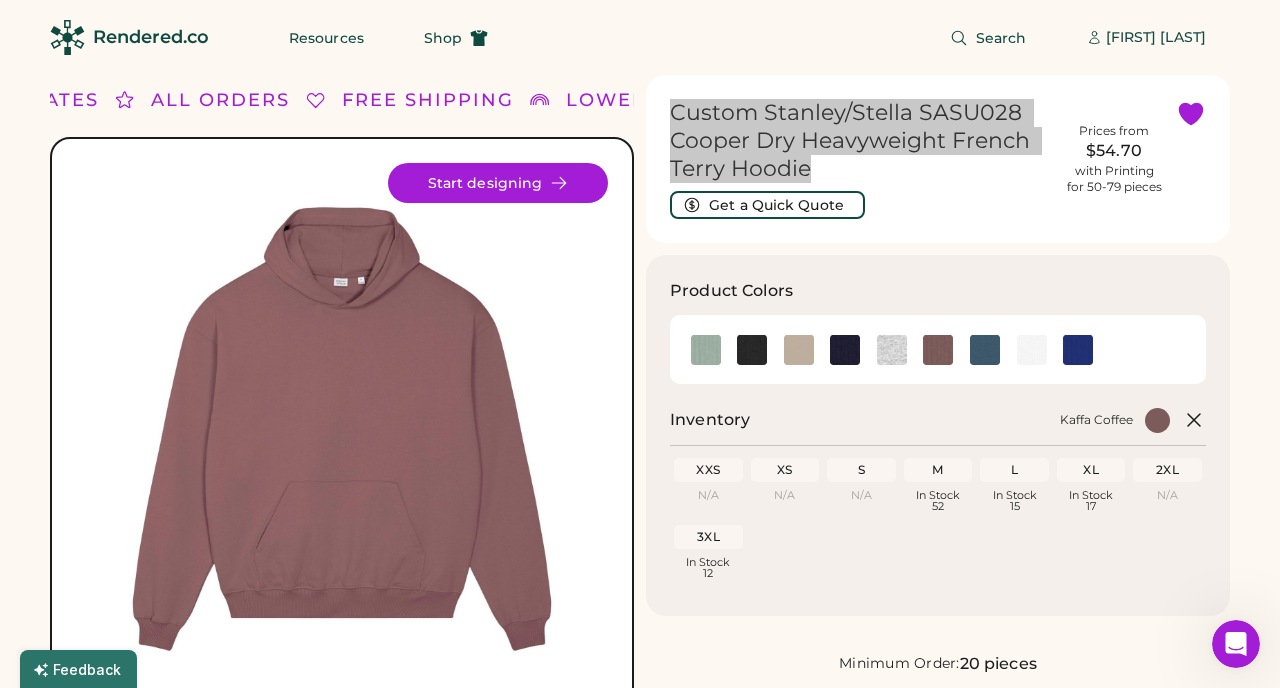click 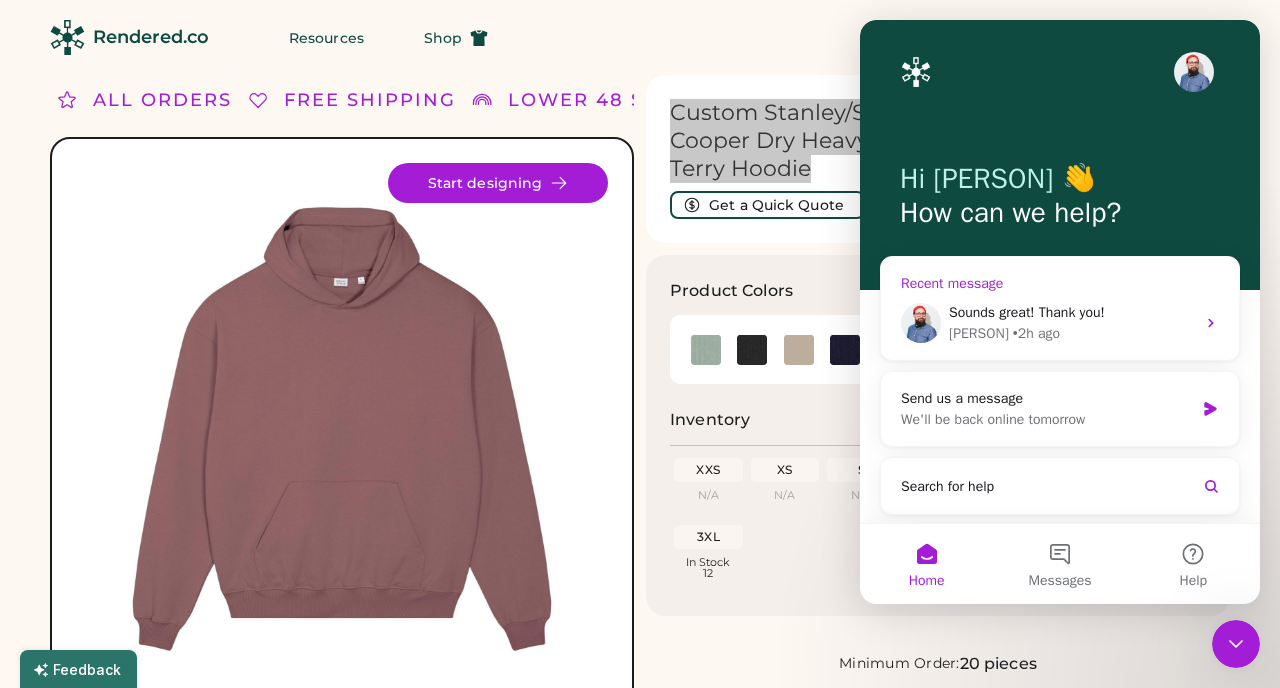 click on "[PERSON] •  2h ago" at bounding box center (1072, 333) 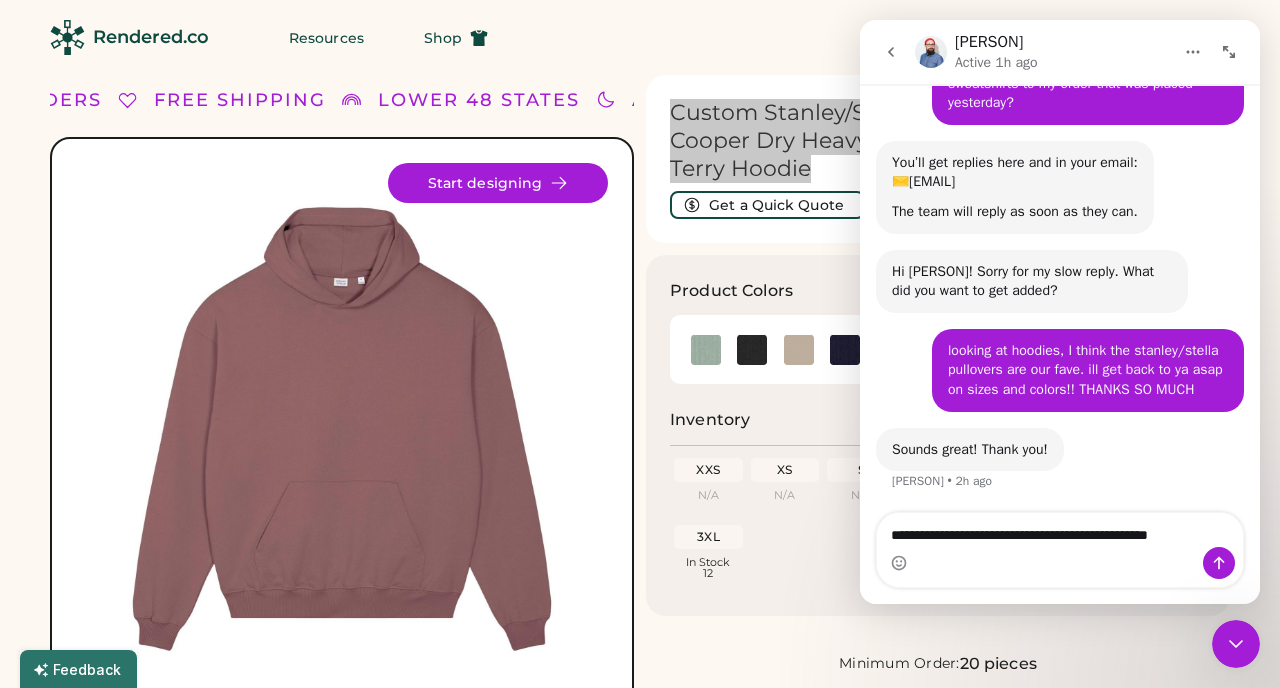 scroll, scrollTop: 209, scrollLeft: 0, axis: vertical 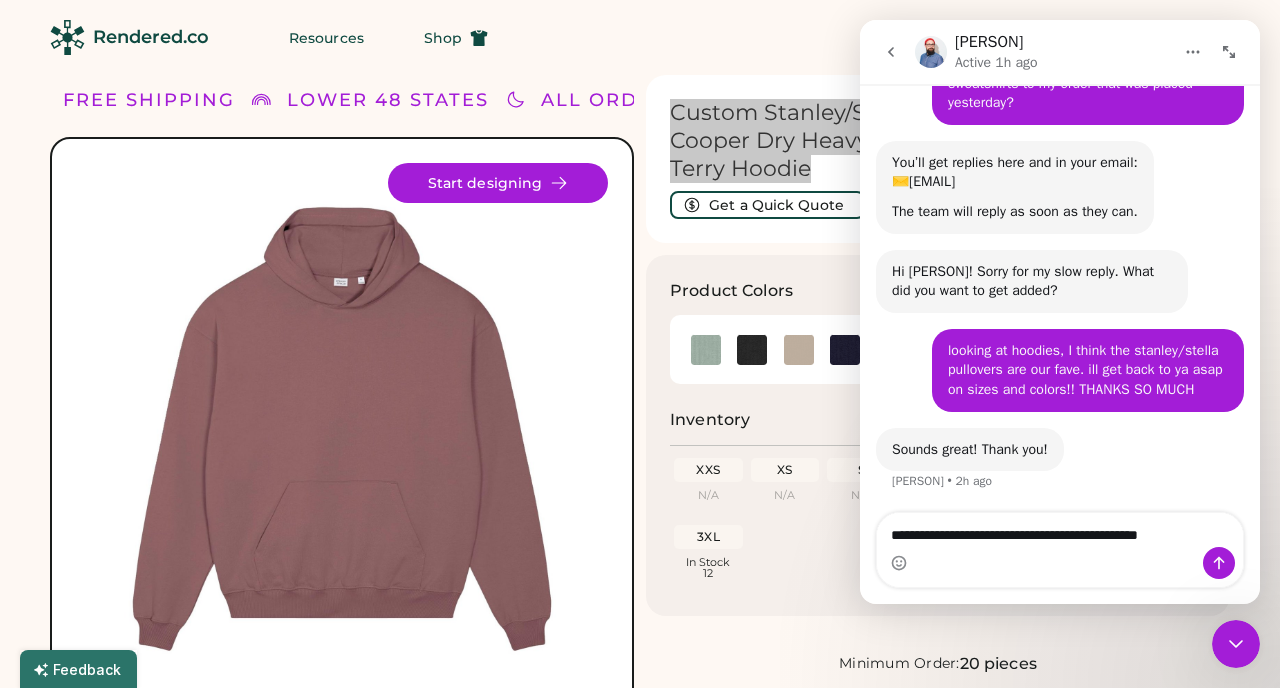 type on "**********" 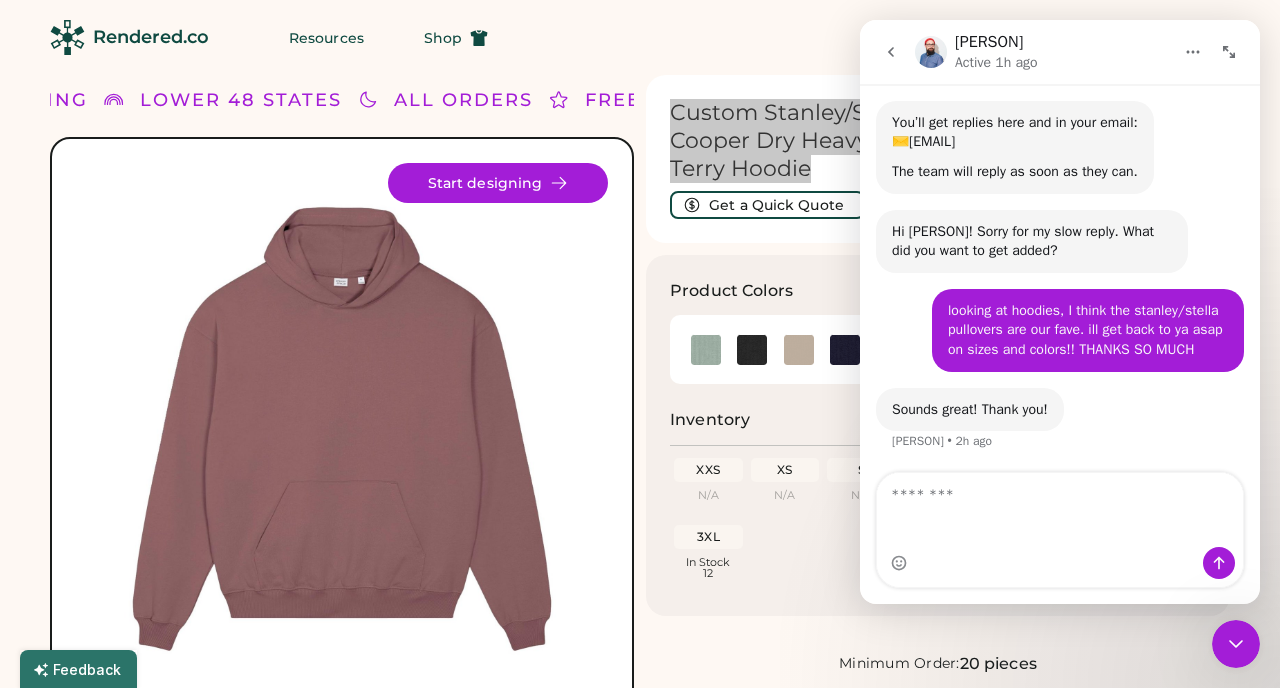 scroll, scrollTop: 327, scrollLeft: 0, axis: vertical 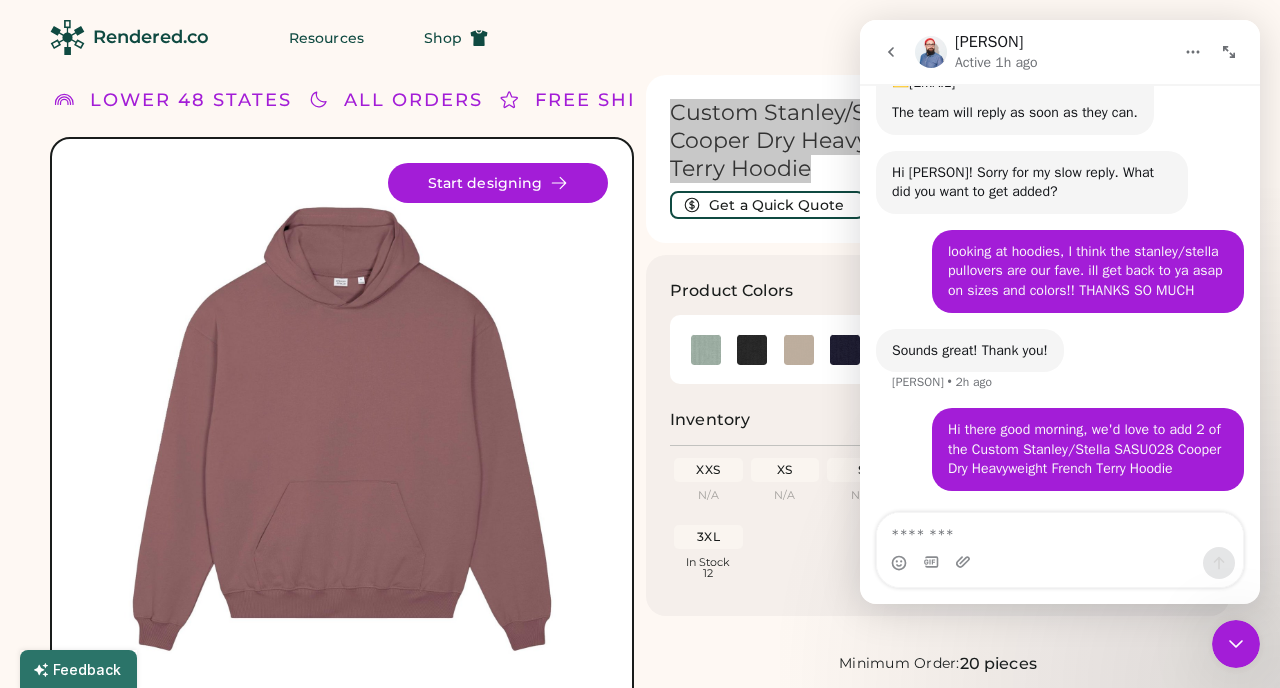 type on "*" 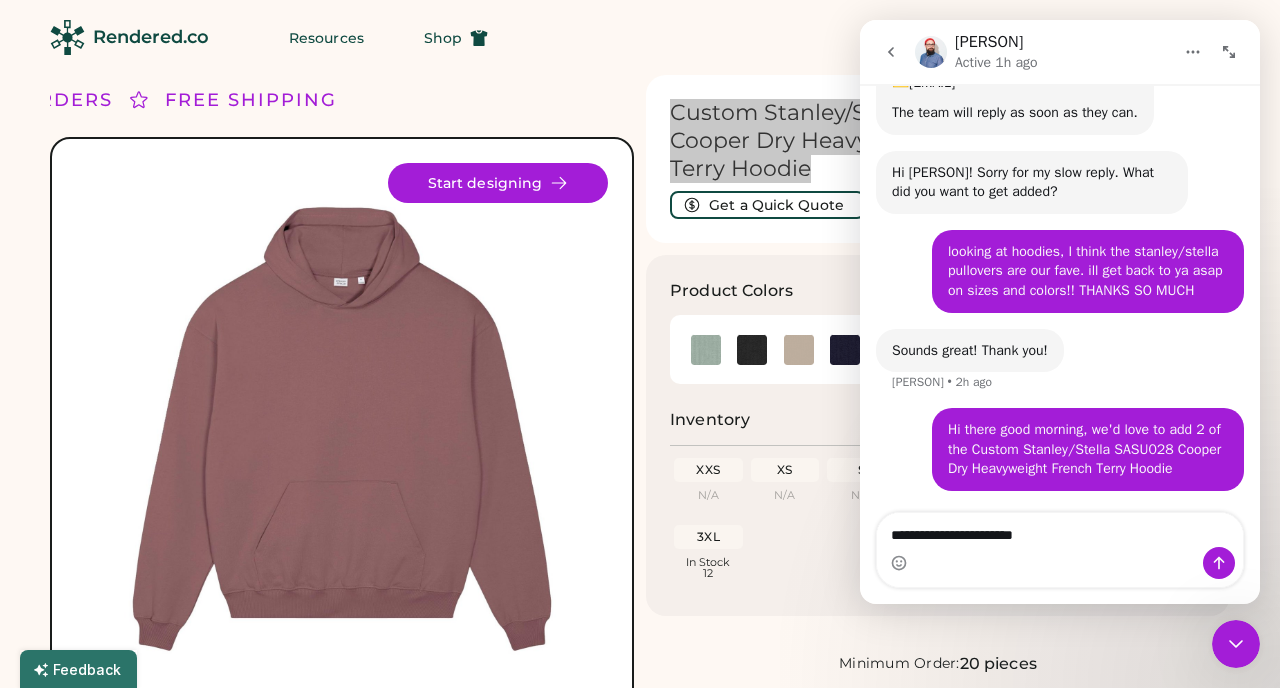 type on "**********" 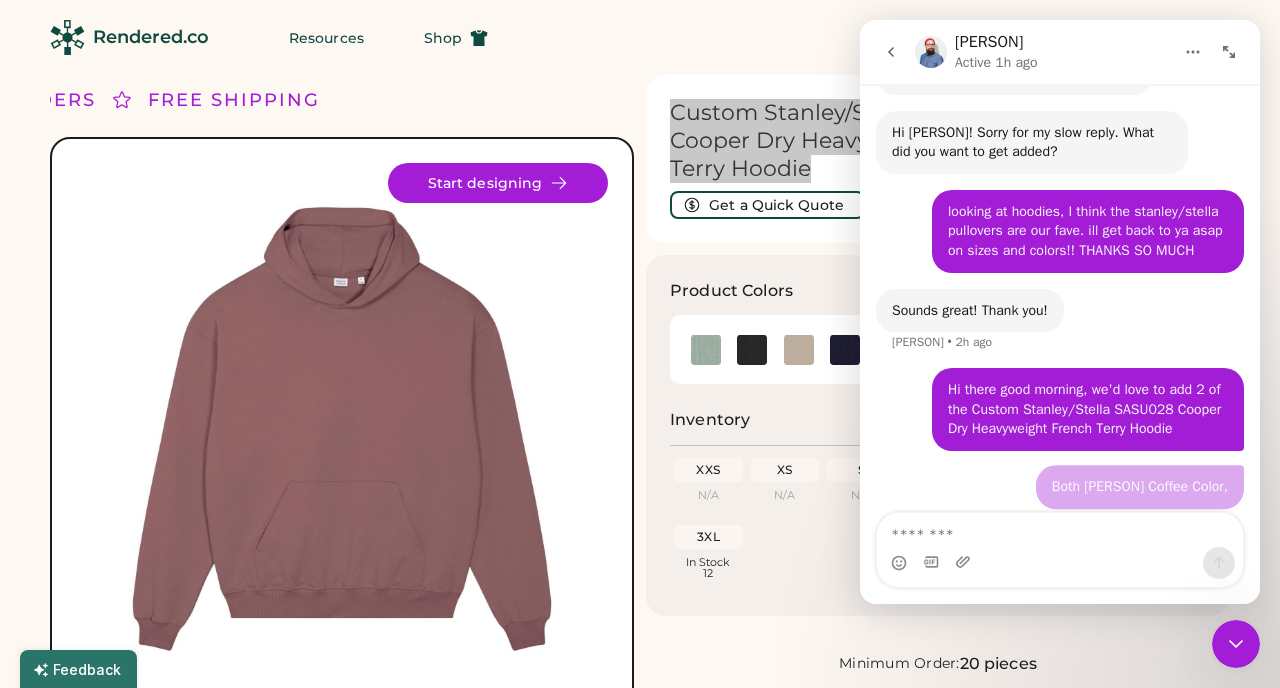 scroll, scrollTop: 373, scrollLeft: 0, axis: vertical 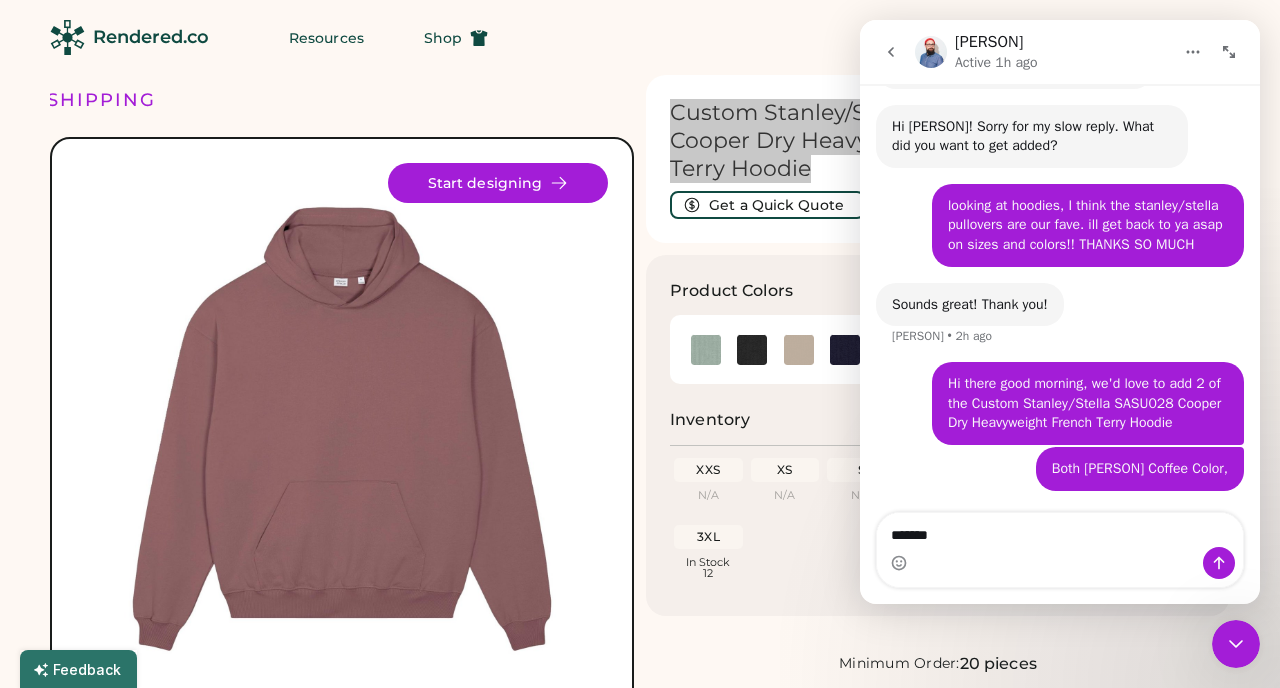 type on "********" 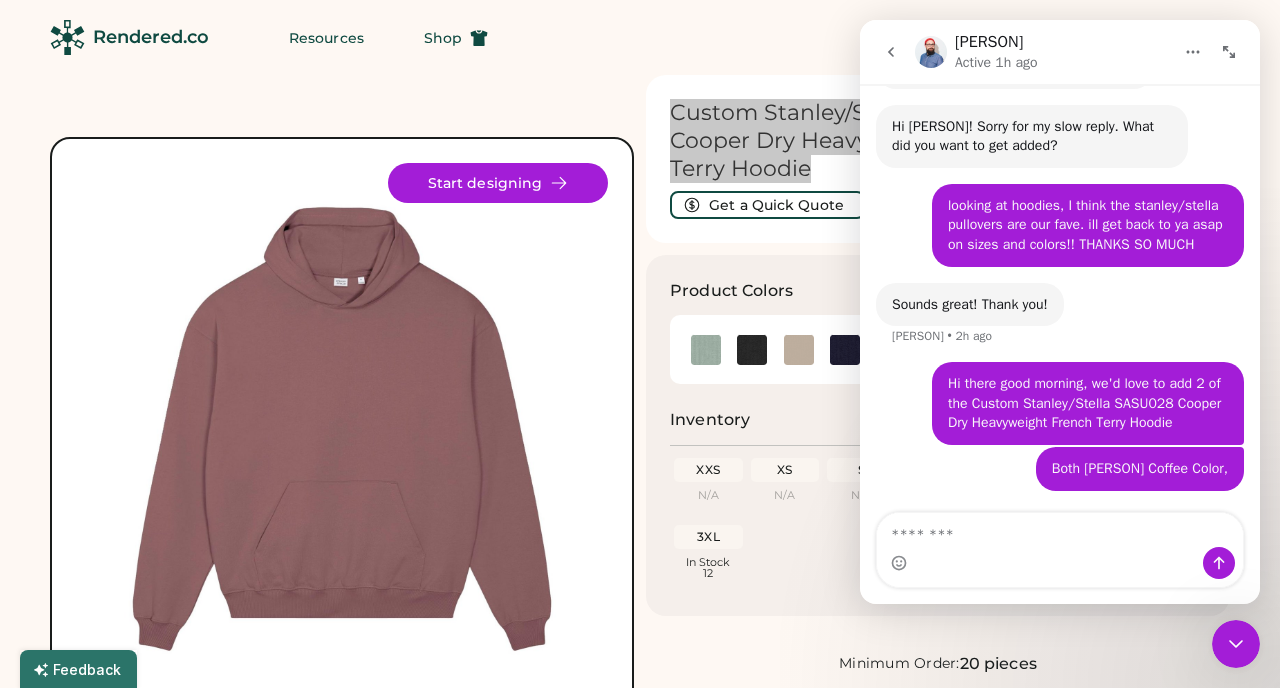 scroll, scrollTop: 418, scrollLeft: 0, axis: vertical 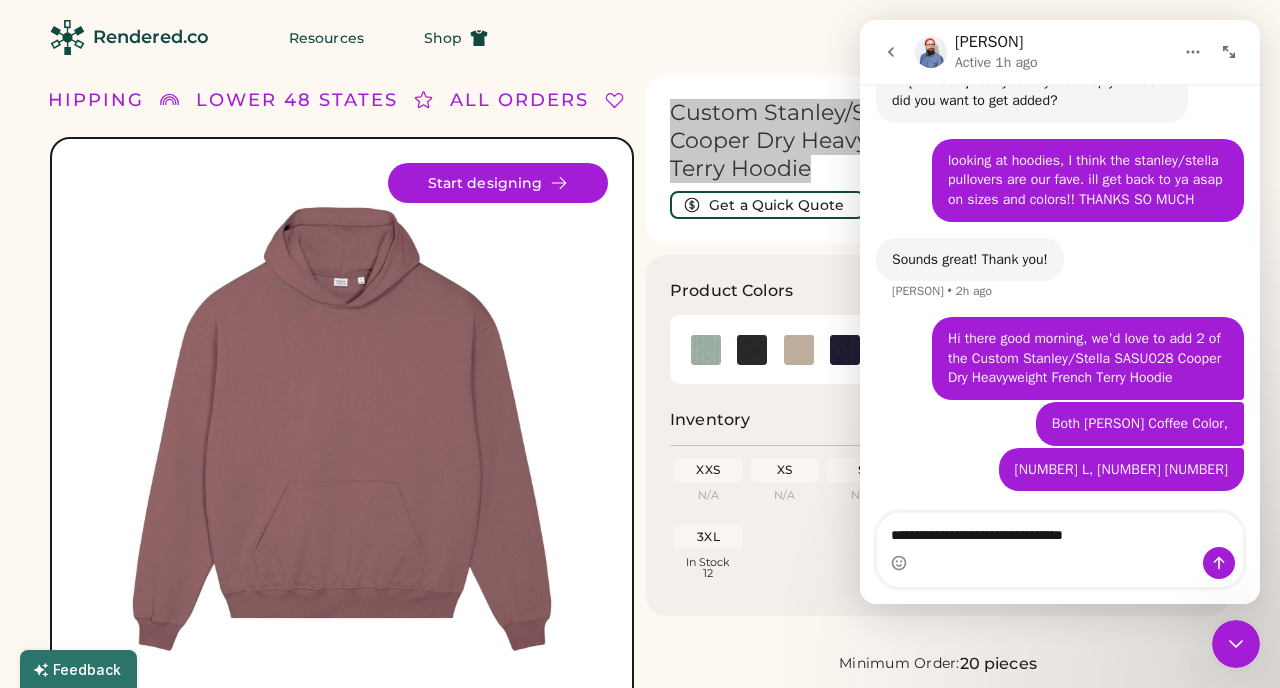 click on "**********" at bounding box center [1060, 530] 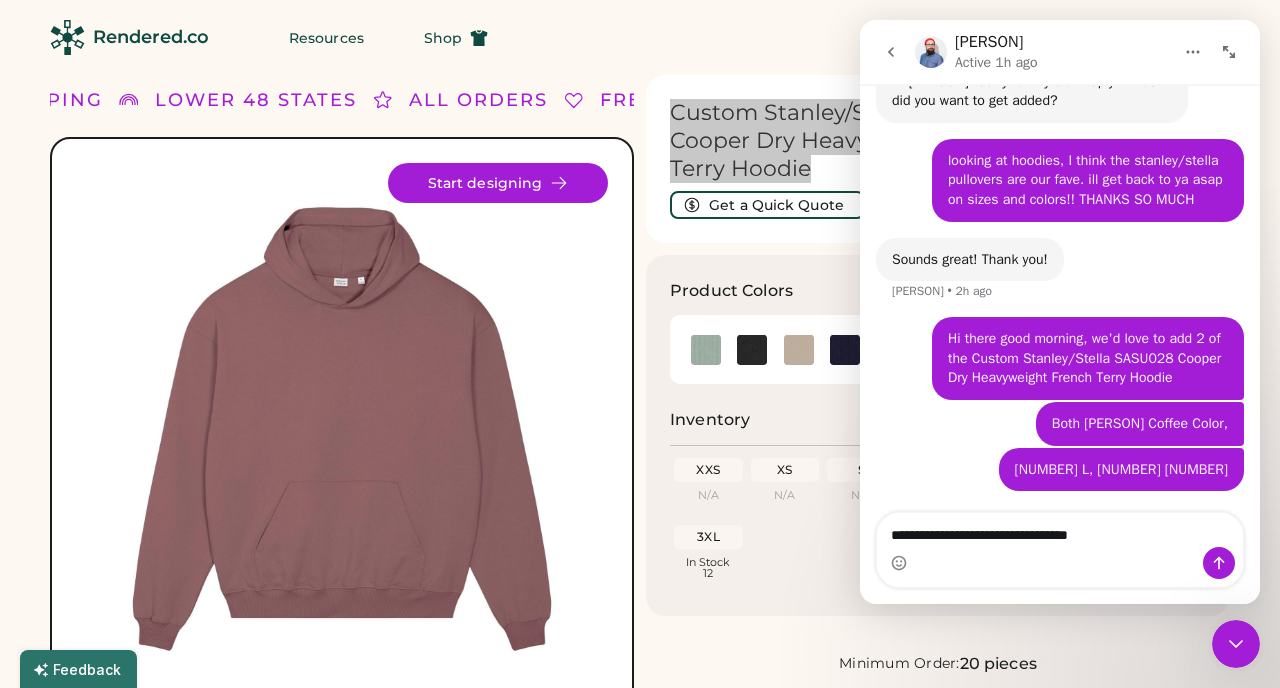 click on "**********" at bounding box center (1060, 530) 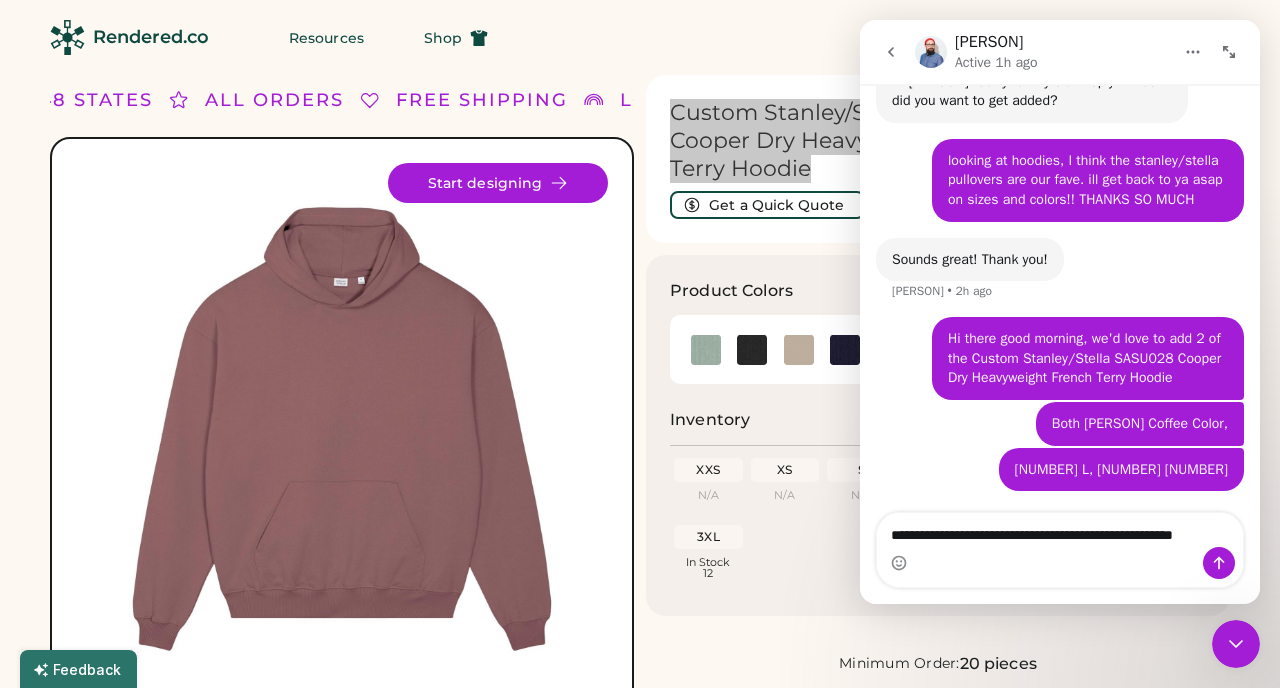 scroll, scrollTop: 438, scrollLeft: 0, axis: vertical 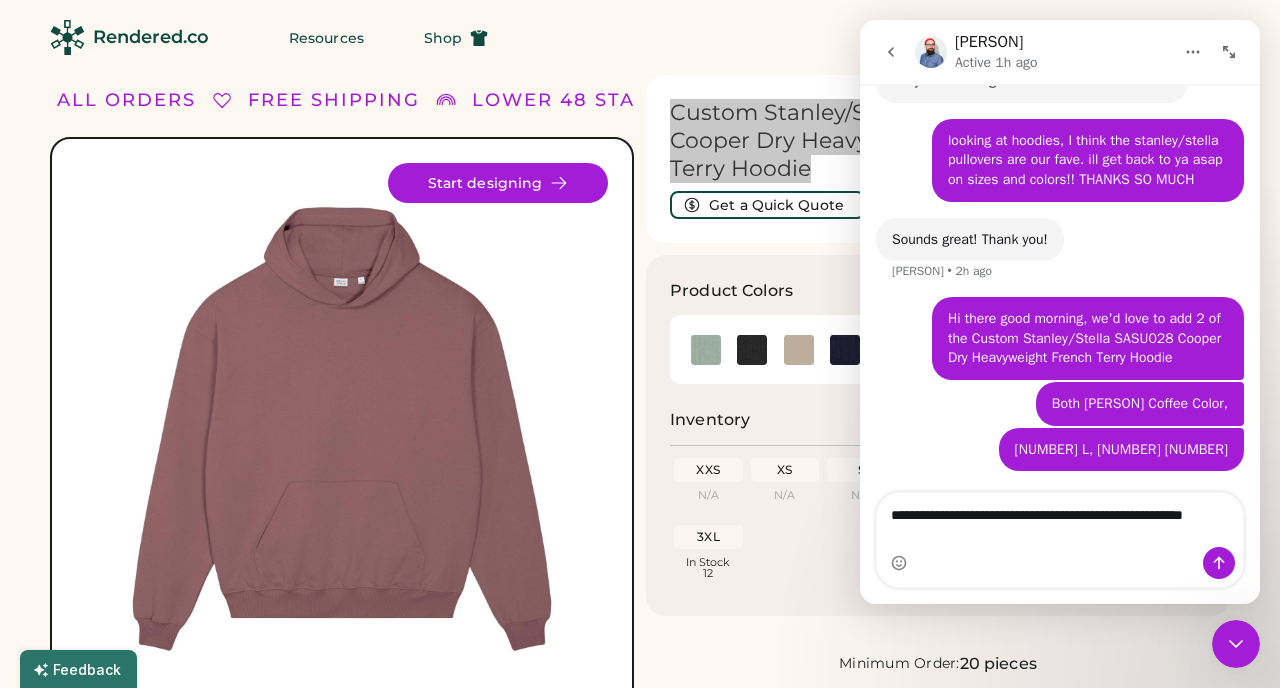 click on "**********" at bounding box center [1060, 520] 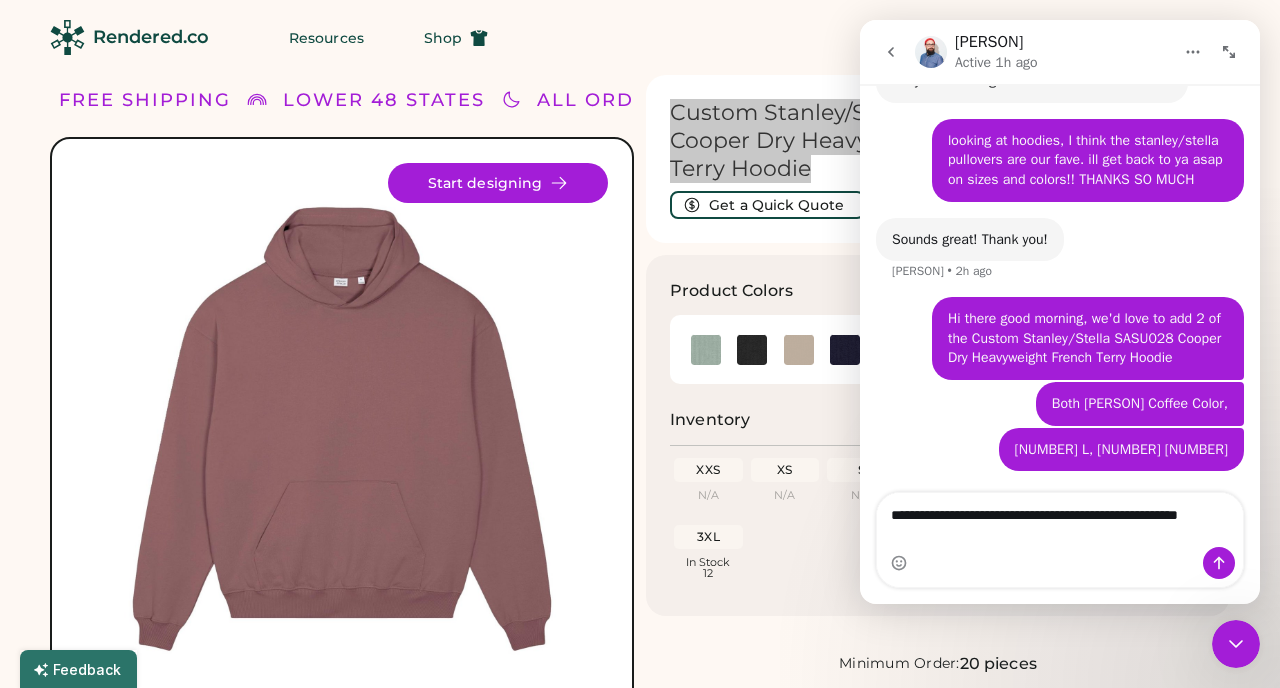click on "**********" at bounding box center [1060, 520] 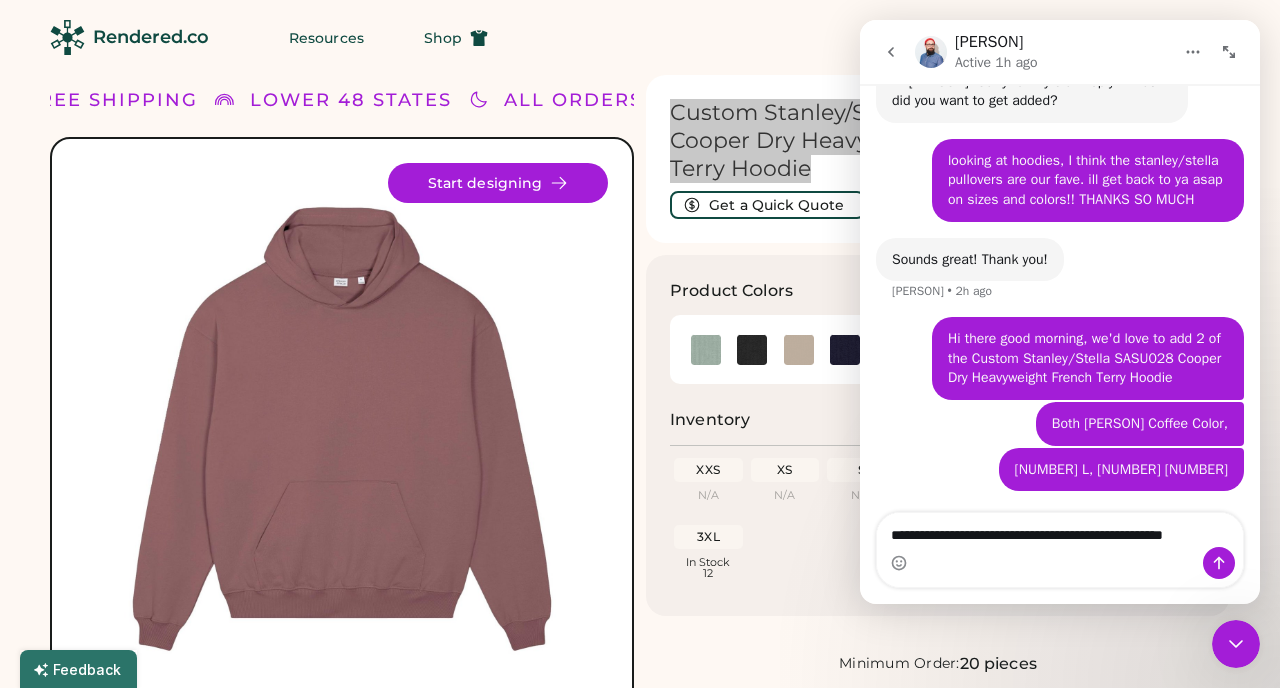 scroll, scrollTop: 418, scrollLeft: 0, axis: vertical 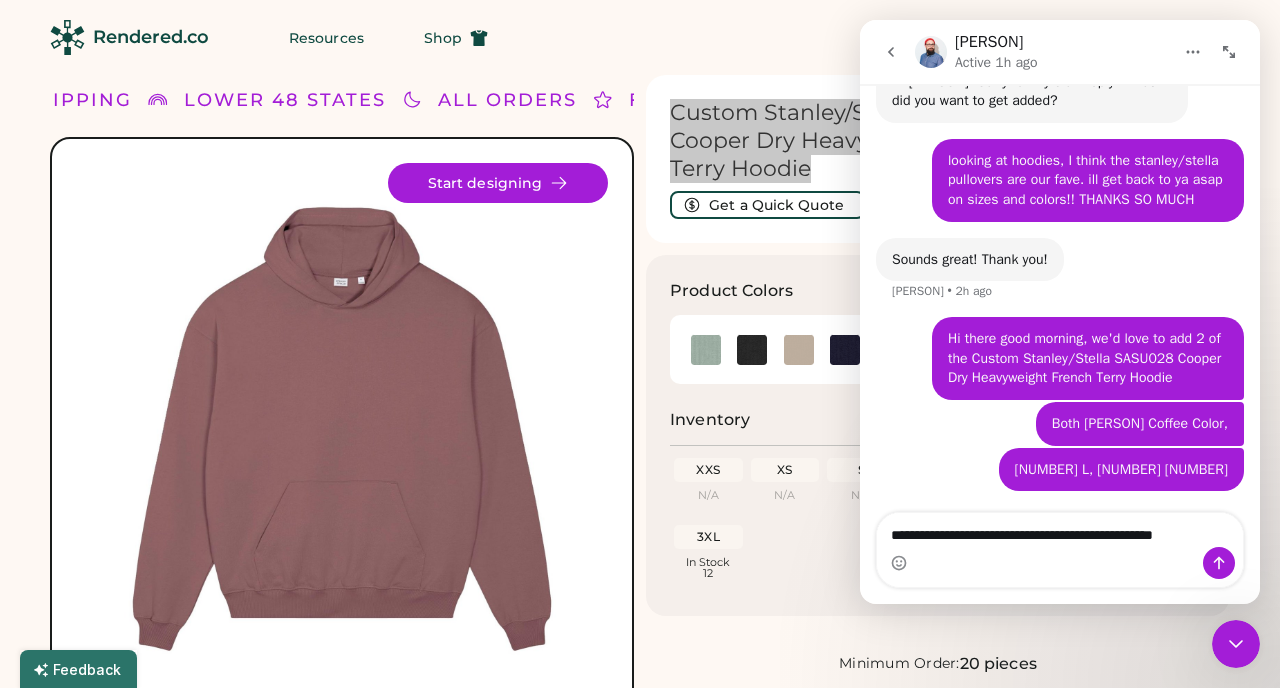 click on "**********" at bounding box center (1060, 530) 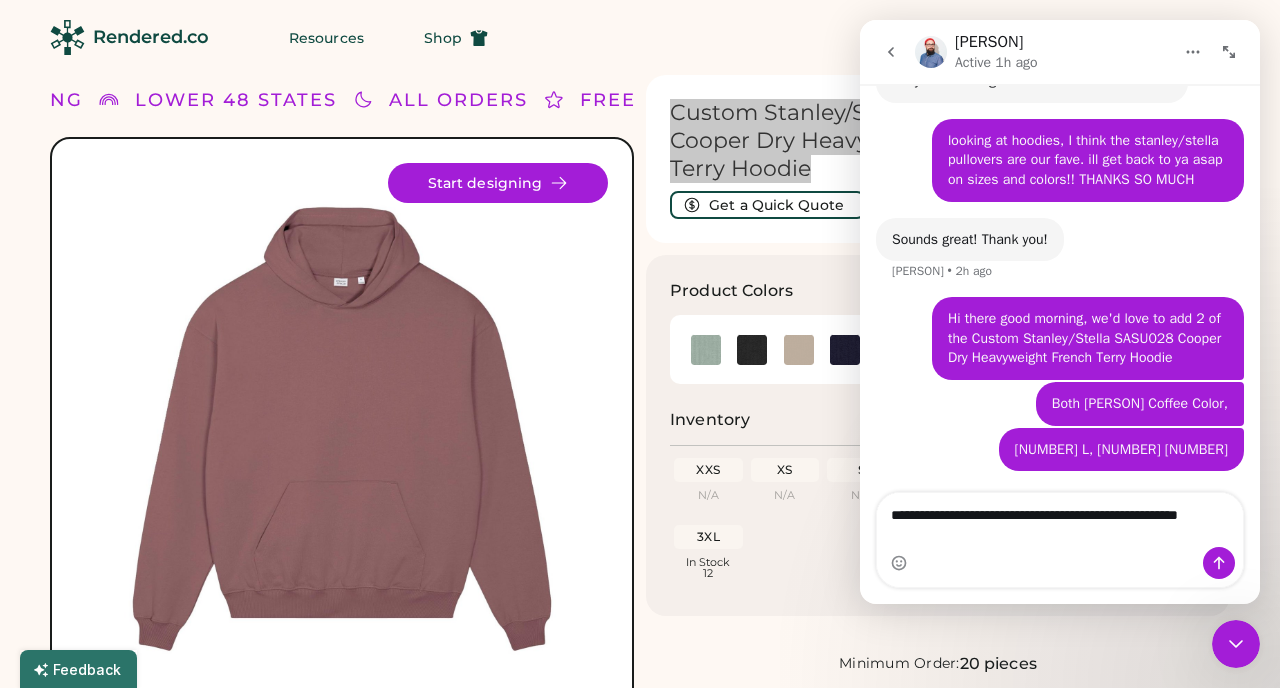 type on "**********" 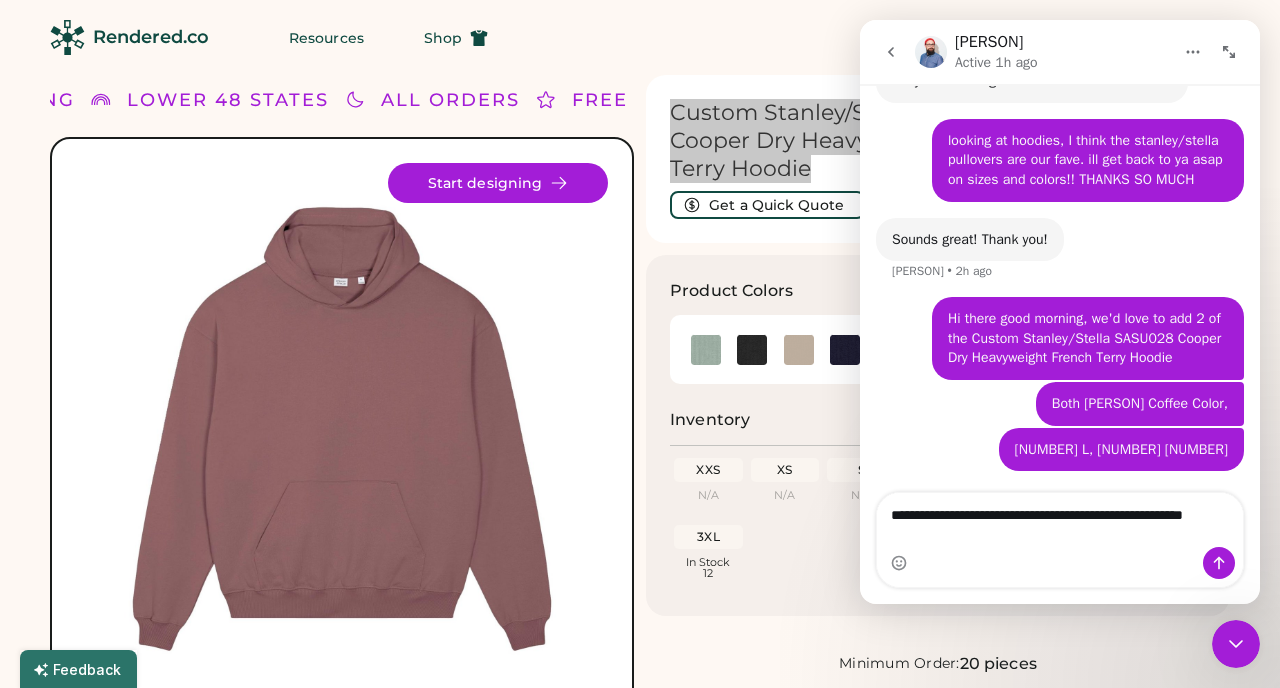 scroll, scrollTop: 438, scrollLeft: 0, axis: vertical 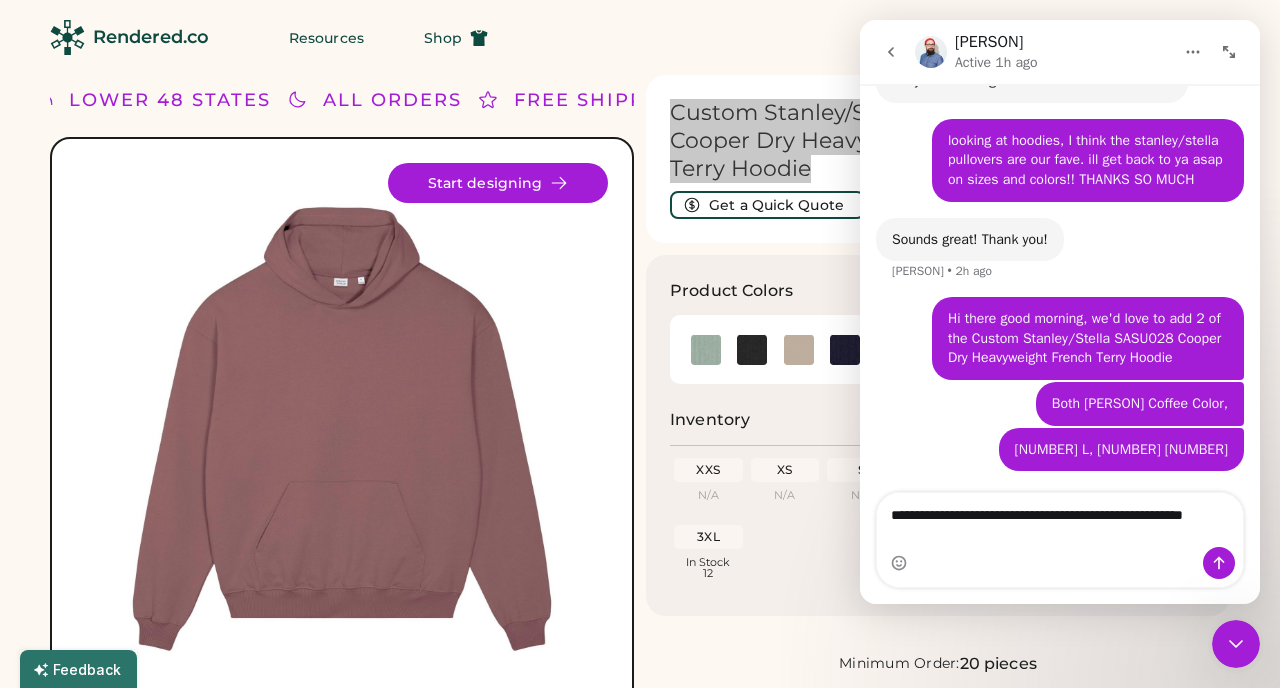 click on "**********" at bounding box center (1060, 520) 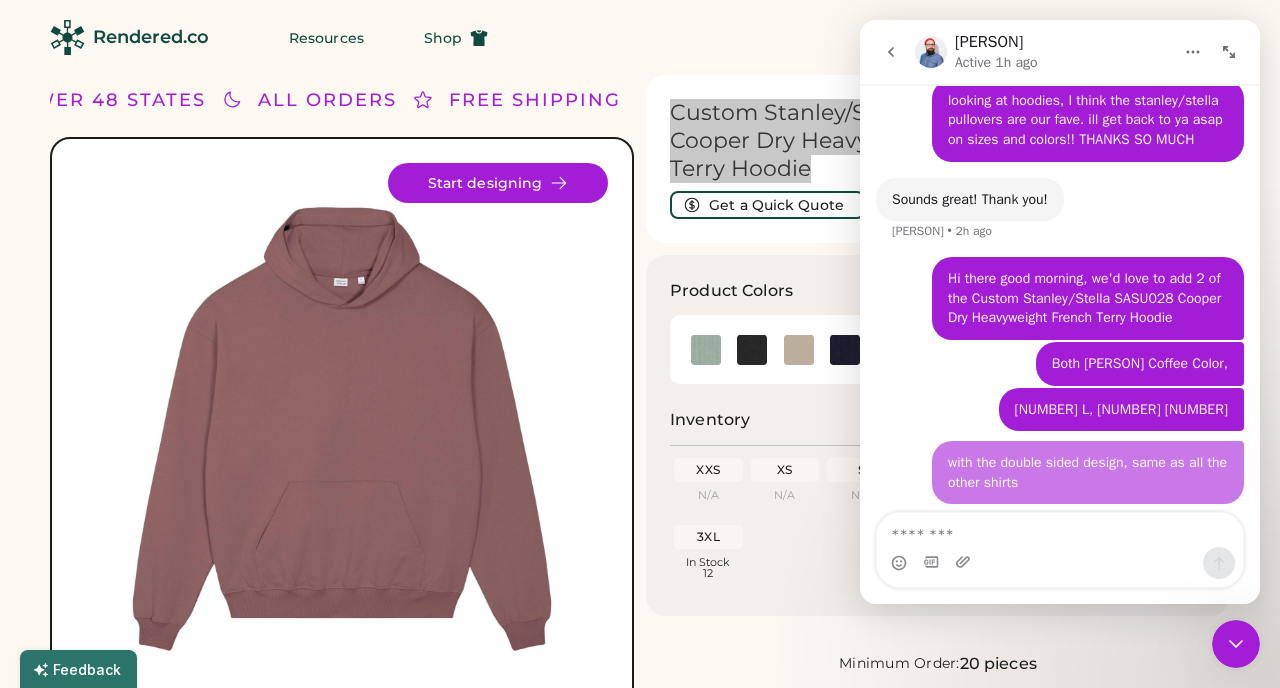 scroll, scrollTop: 483, scrollLeft: 0, axis: vertical 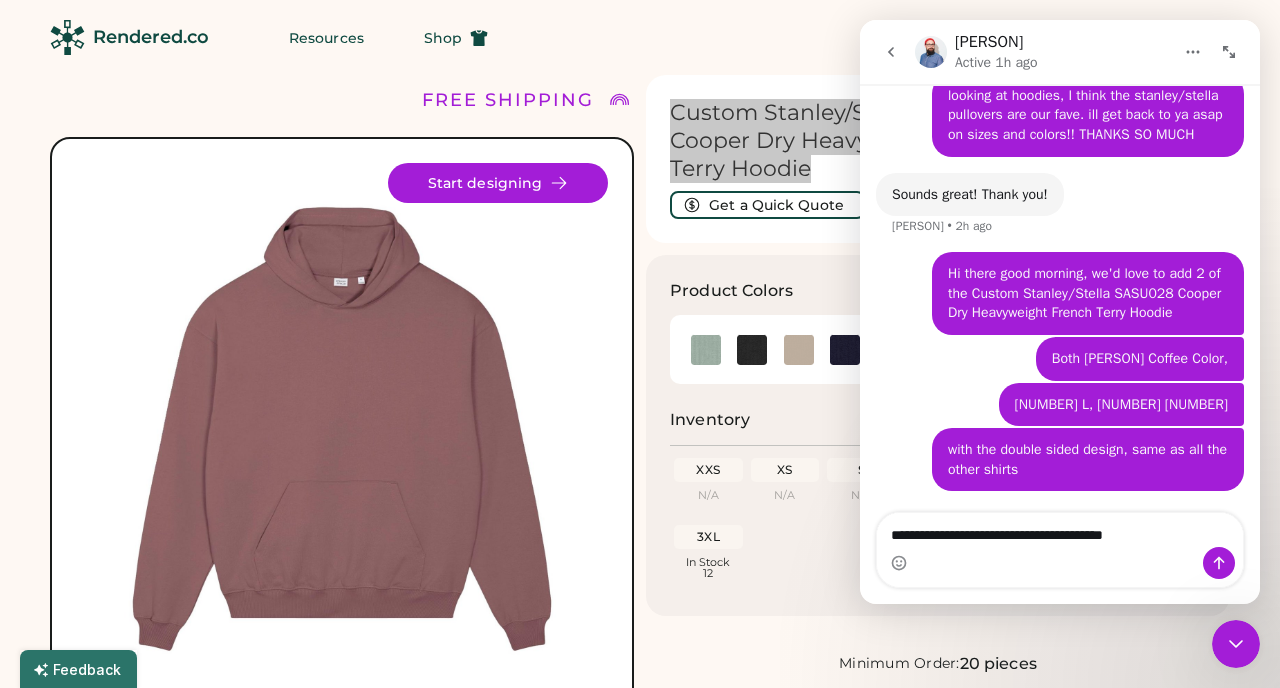 type on "**********" 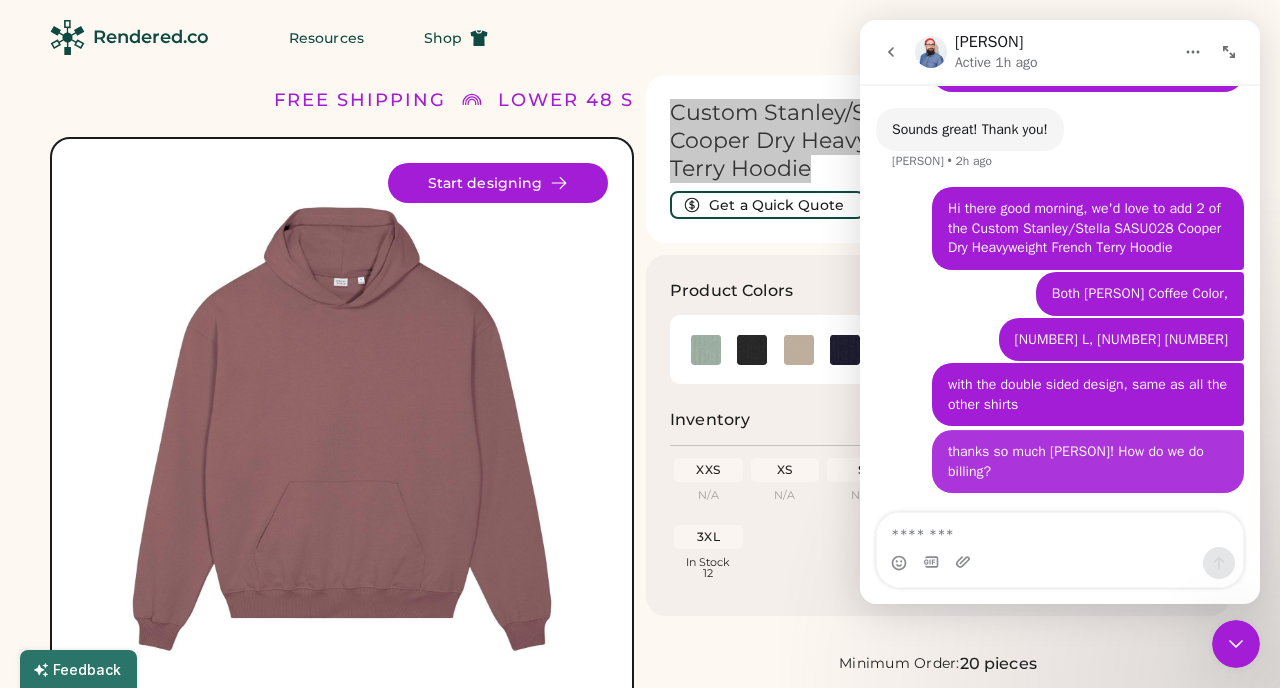 scroll, scrollTop: 549, scrollLeft: 0, axis: vertical 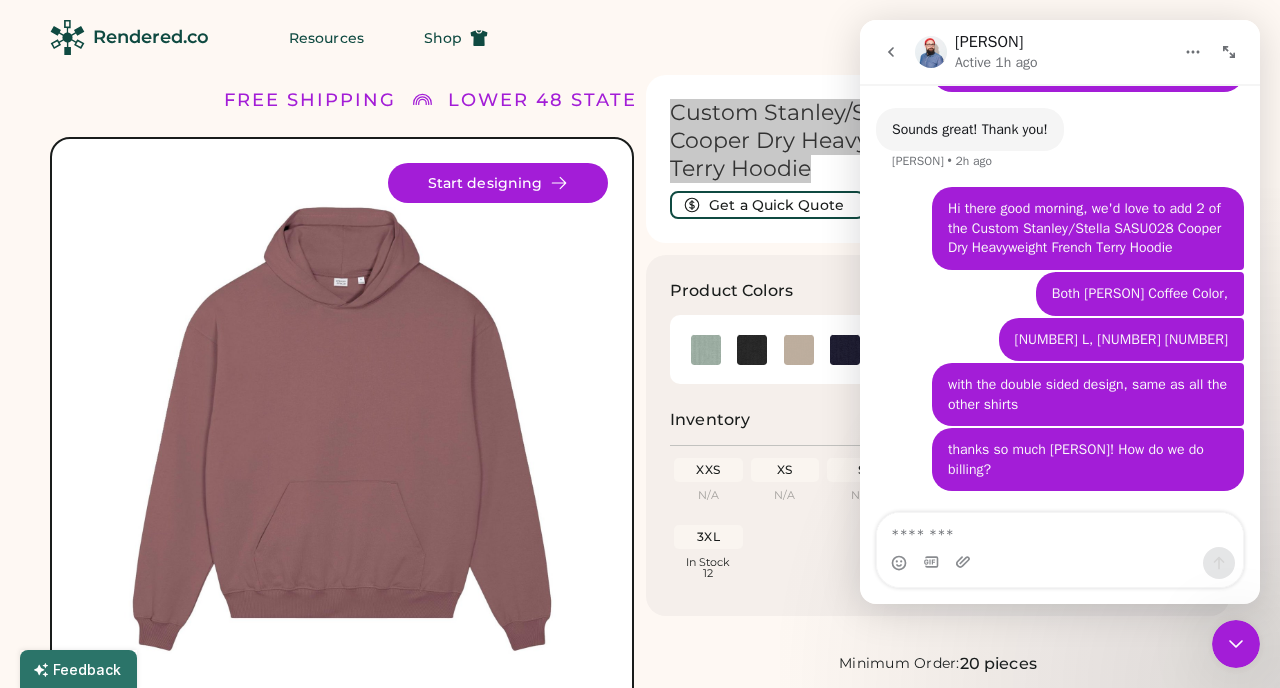type 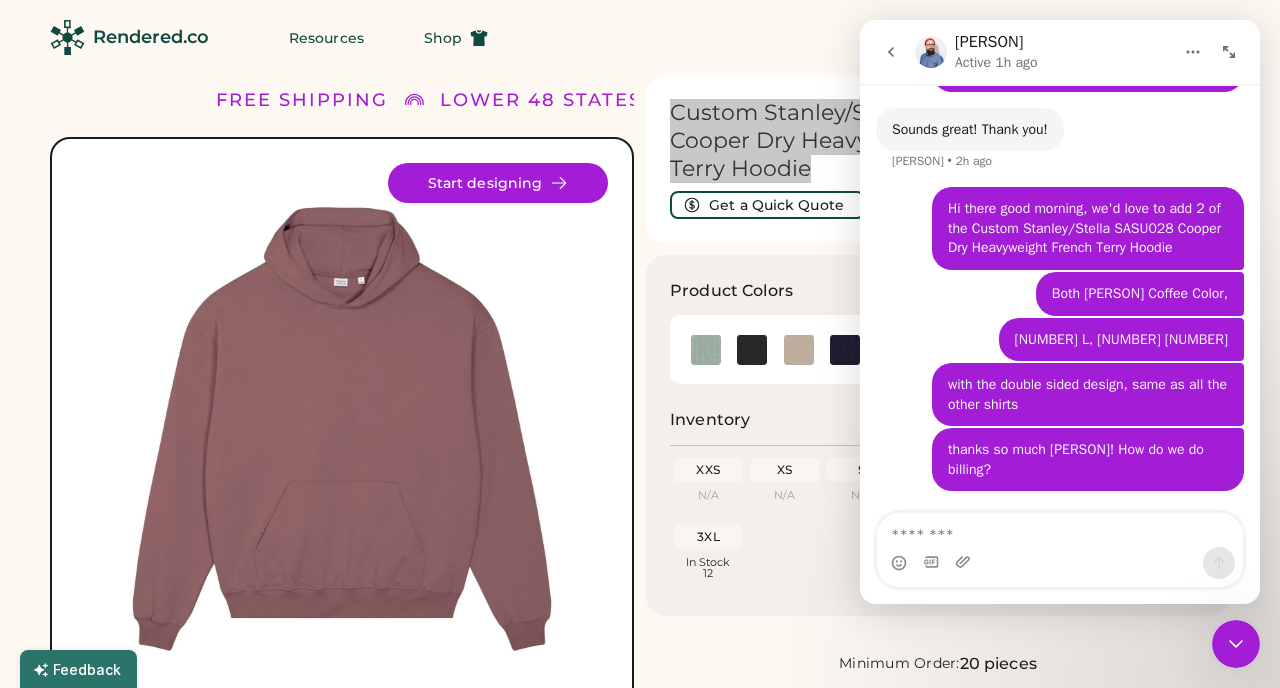 click 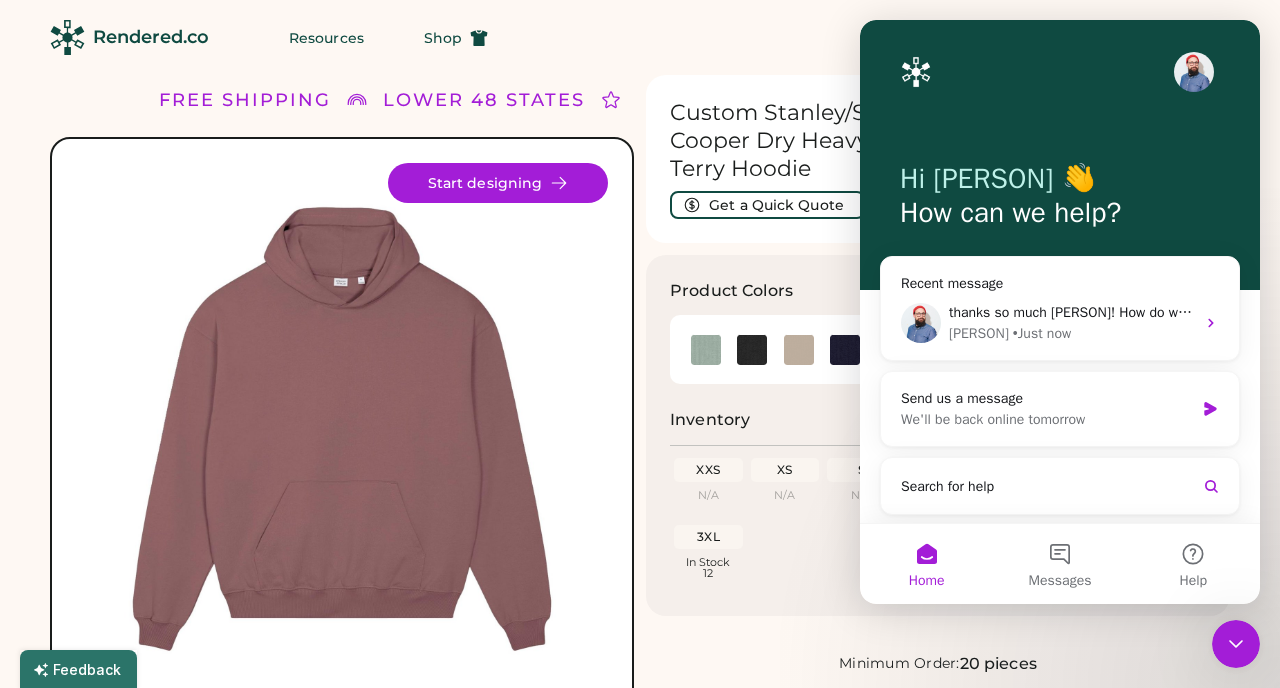 click on "Search    [PERSON]" 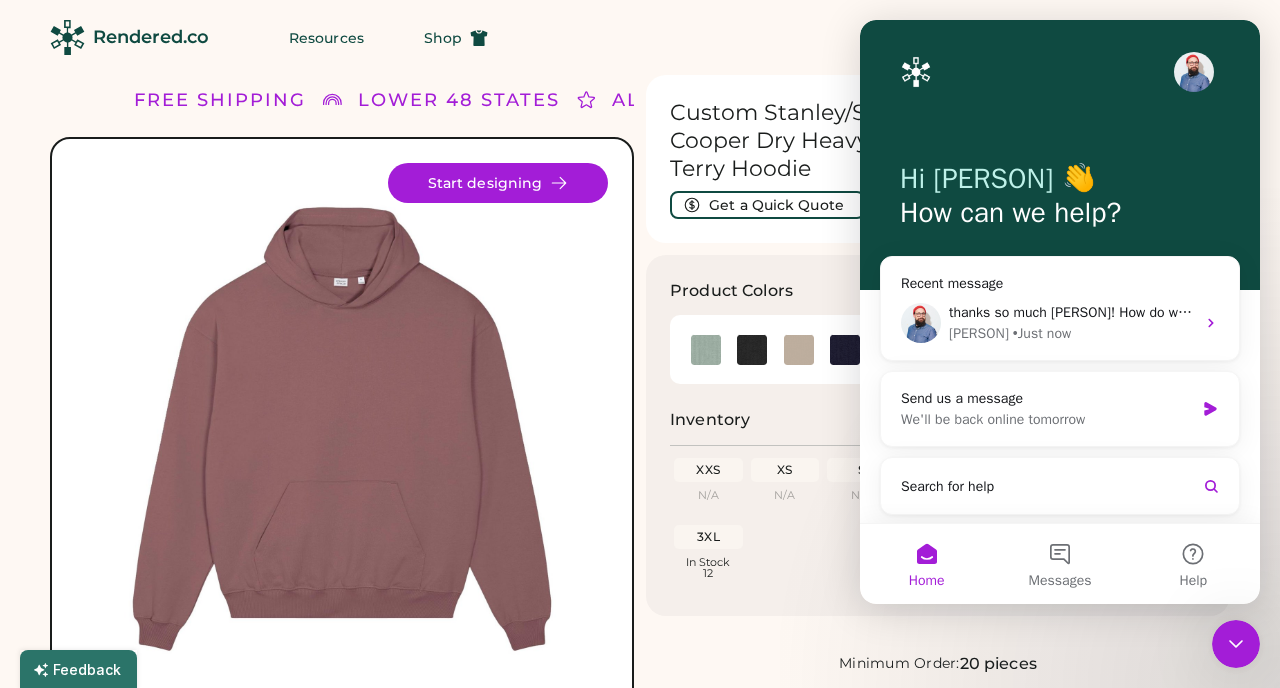 click on "Search    [PERSON]" 